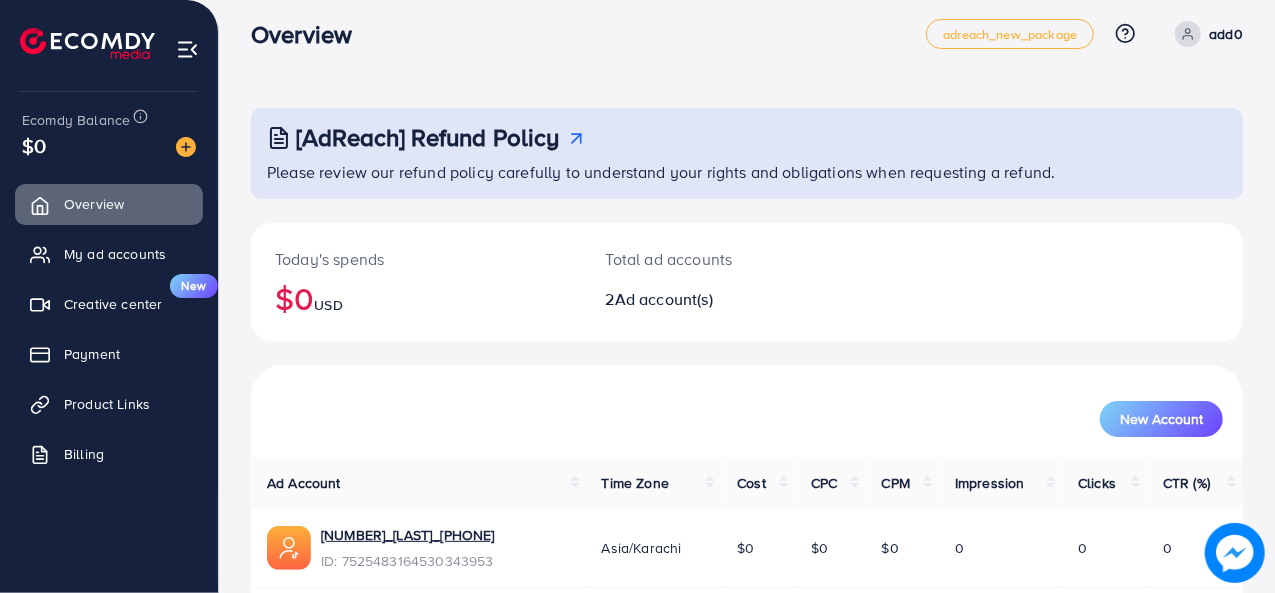 scroll, scrollTop: 0, scrollLeft: 0, axis: both 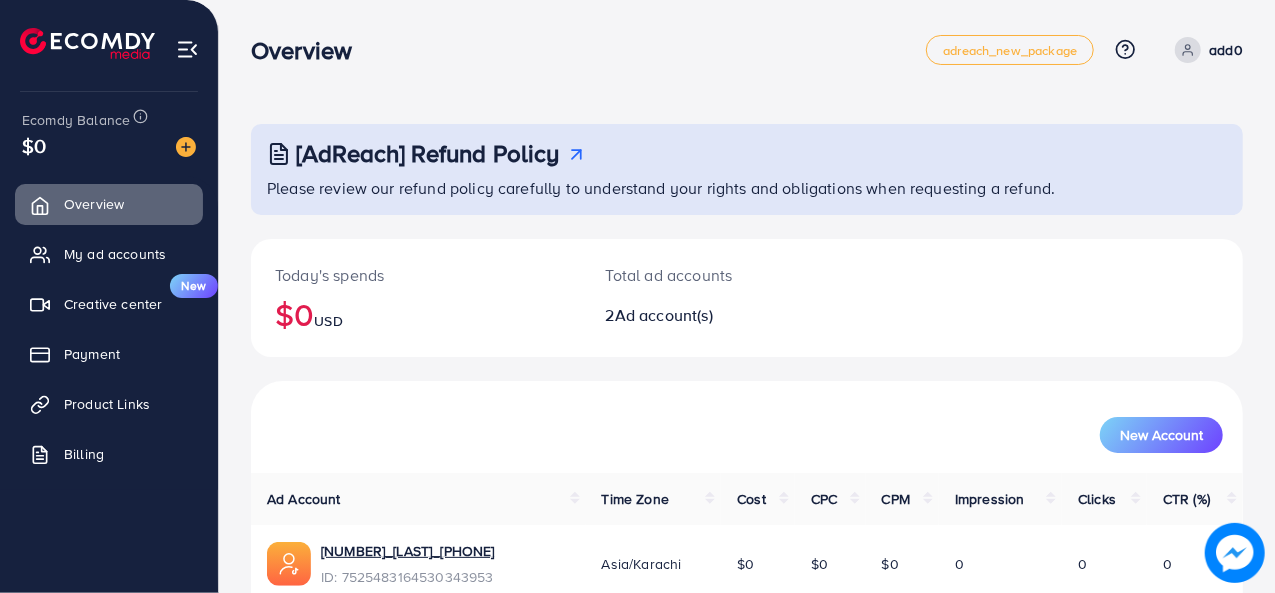 click at bounding box center [187, 49] 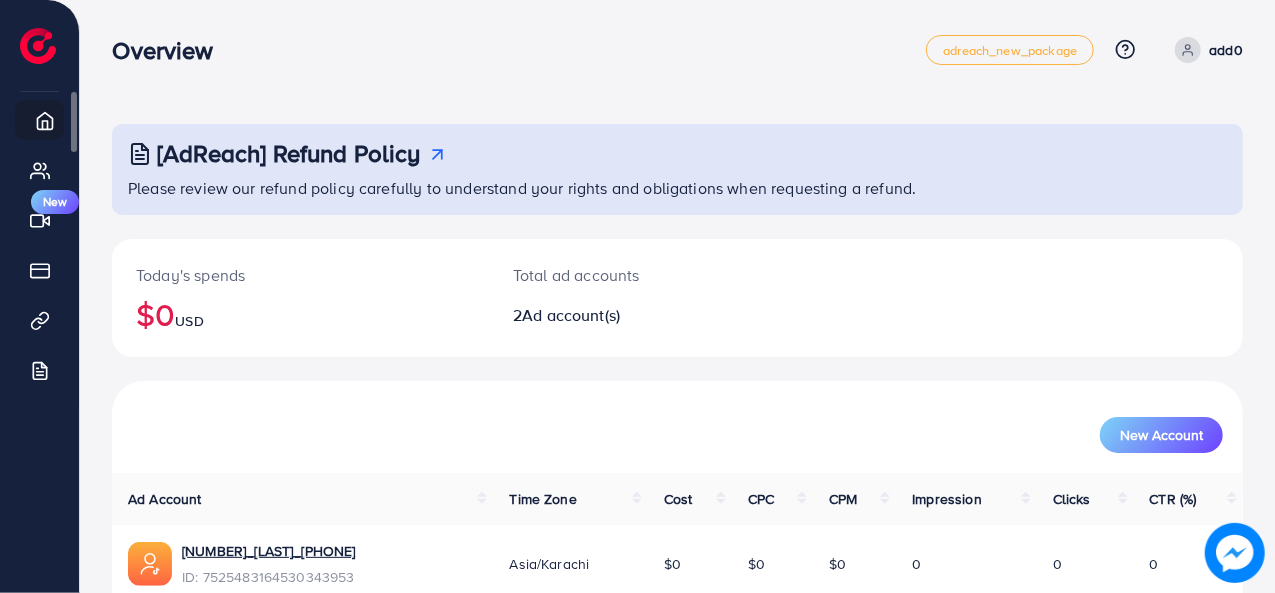 click 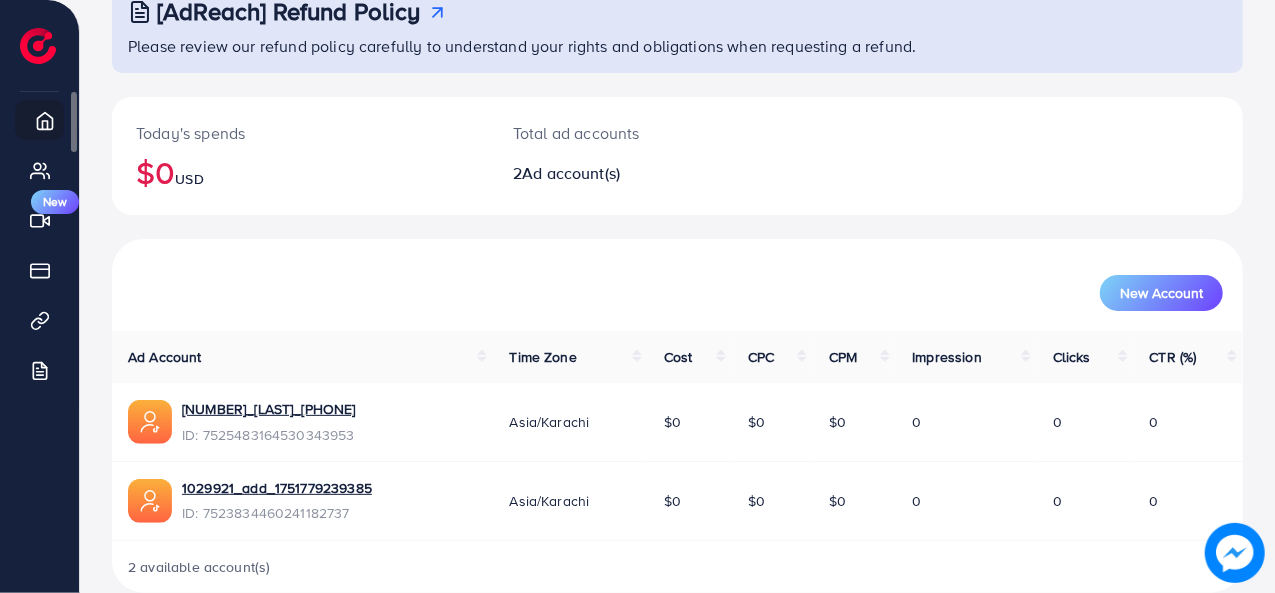 scroll, scrollTop: 0, scrollLeft: 0, axis: both 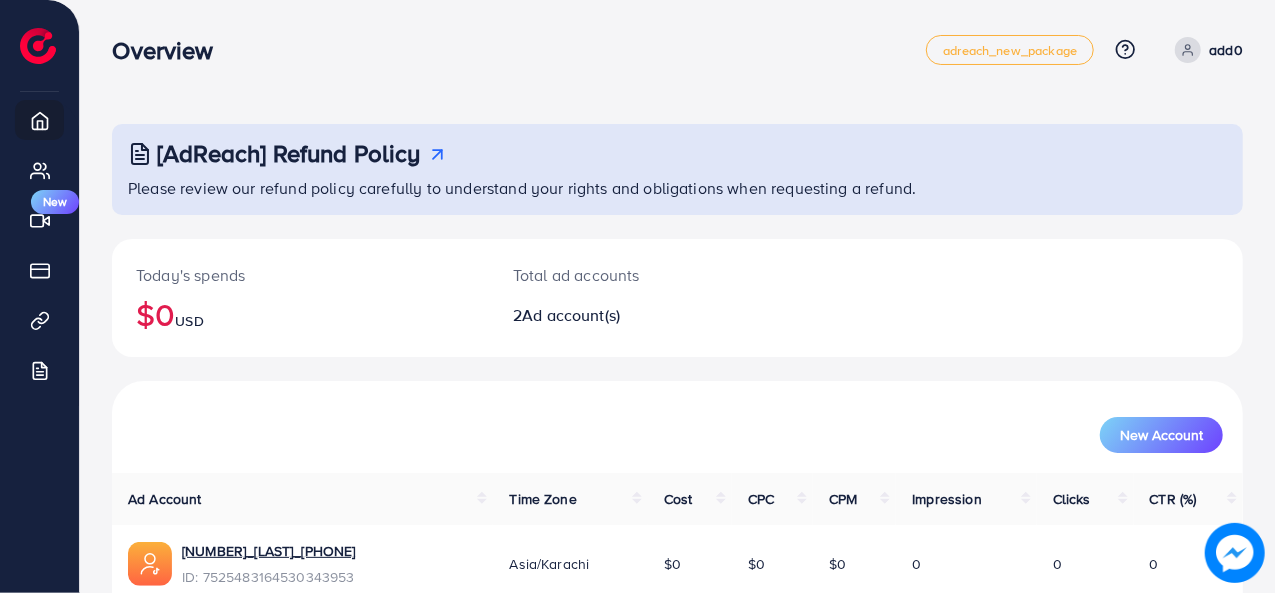 click on "[AdReach] Refund Policy" at bounding box center [289, 153] 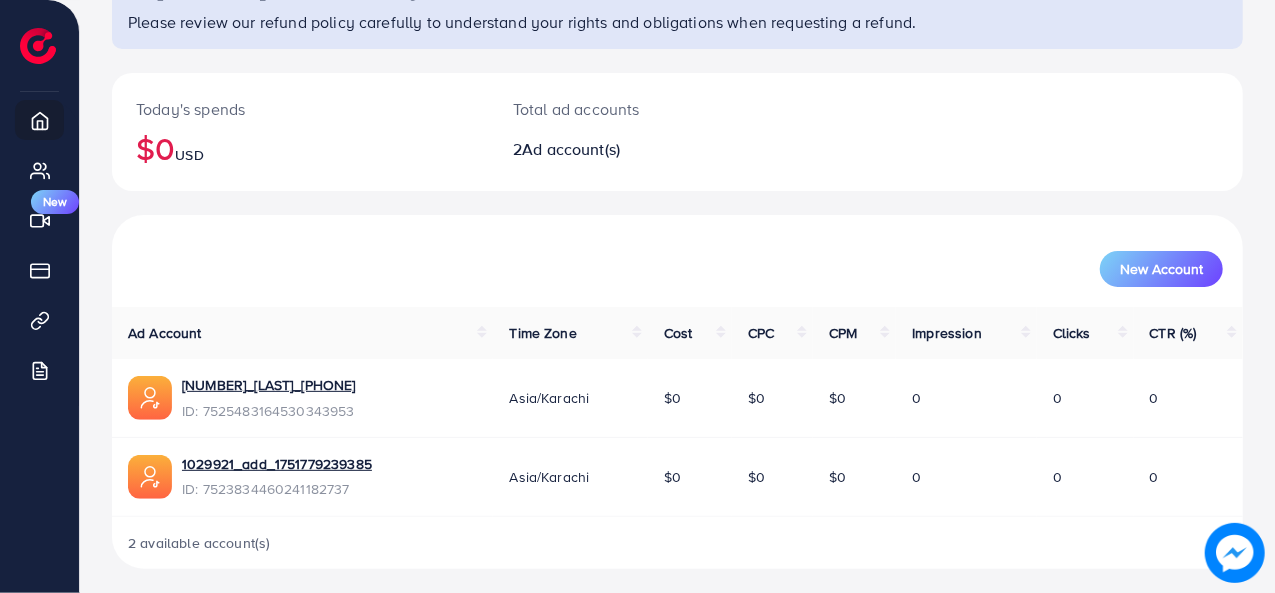 scroll, scrollTop: 172, scrollLeft: 0, axis: vertical 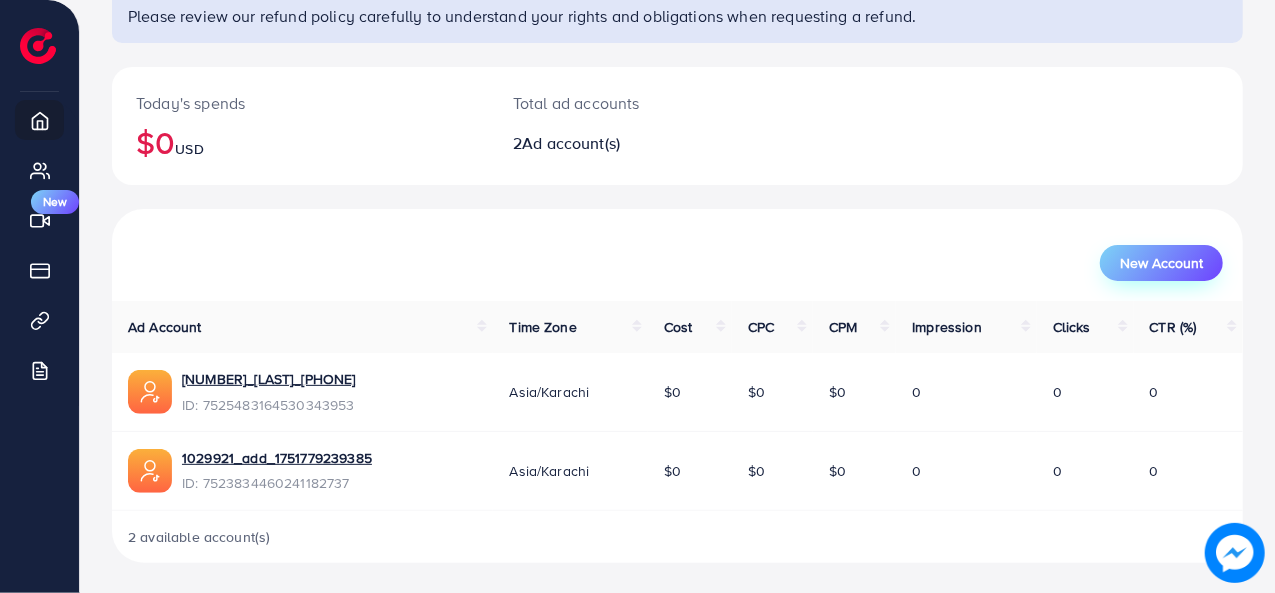 click on "New Account" at bounding box center (1161, 263) 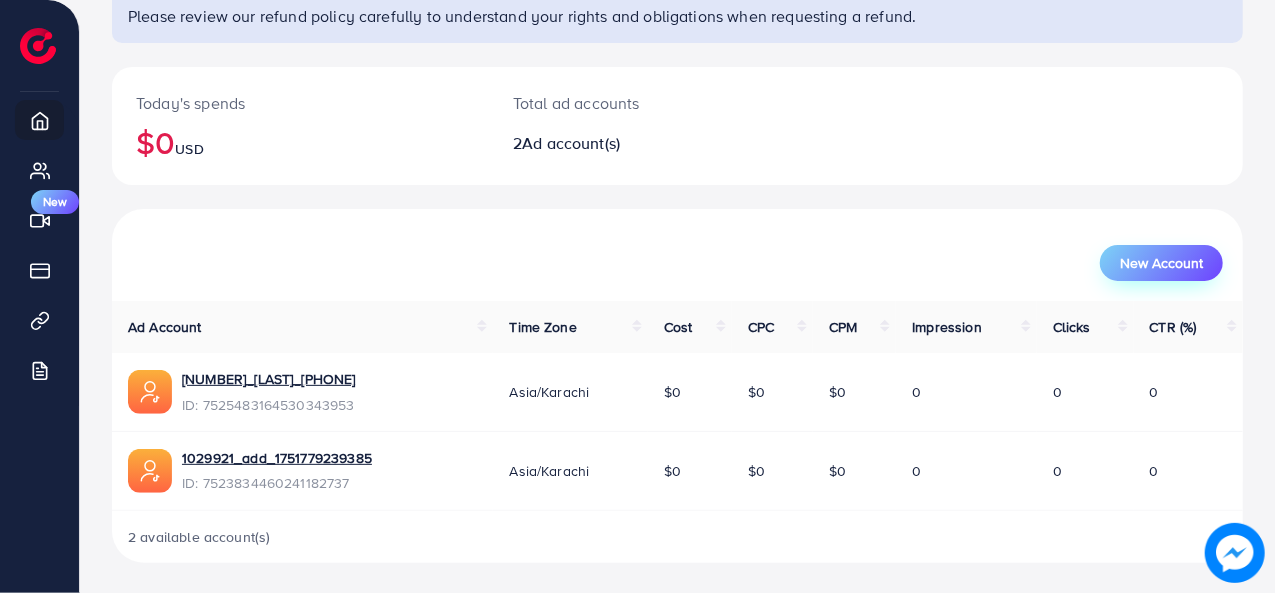 click on "New Account" at bounding box center (1161, 263) 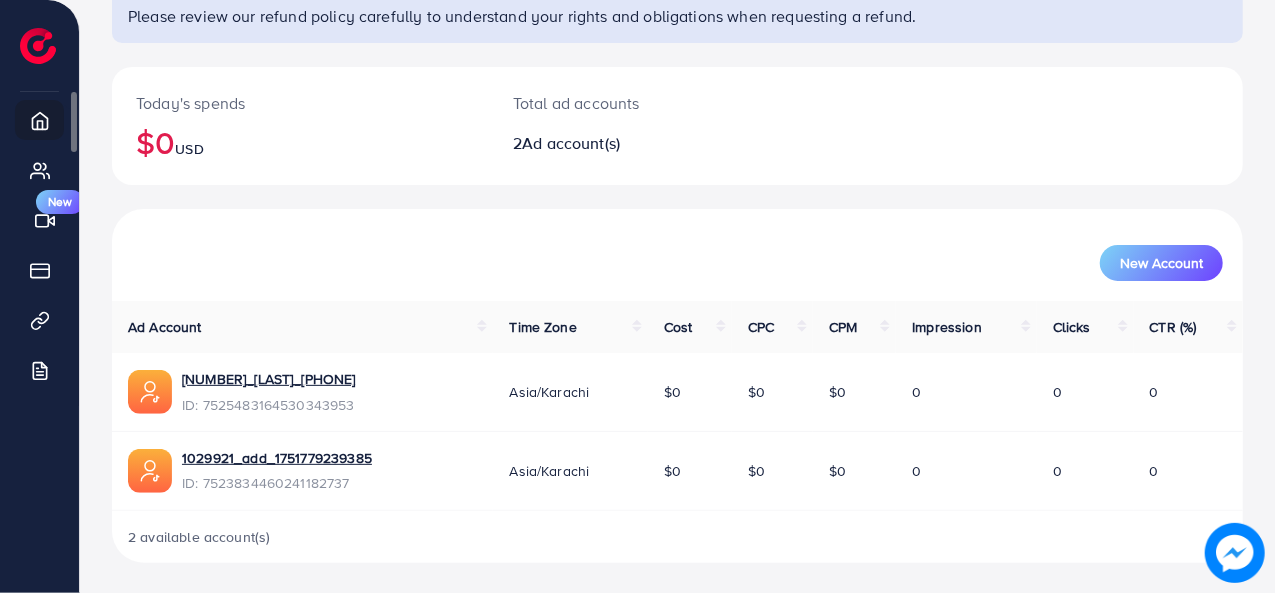 click at bounding box center [0, 0] 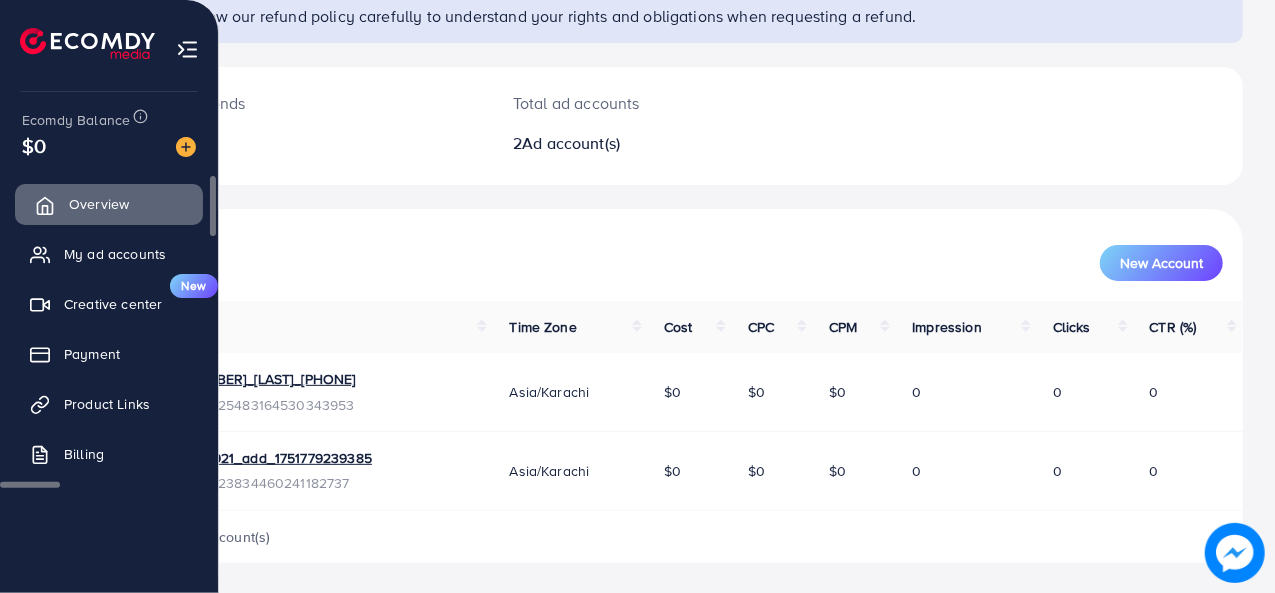 click on "Overview" at bounding box center (99, 204) 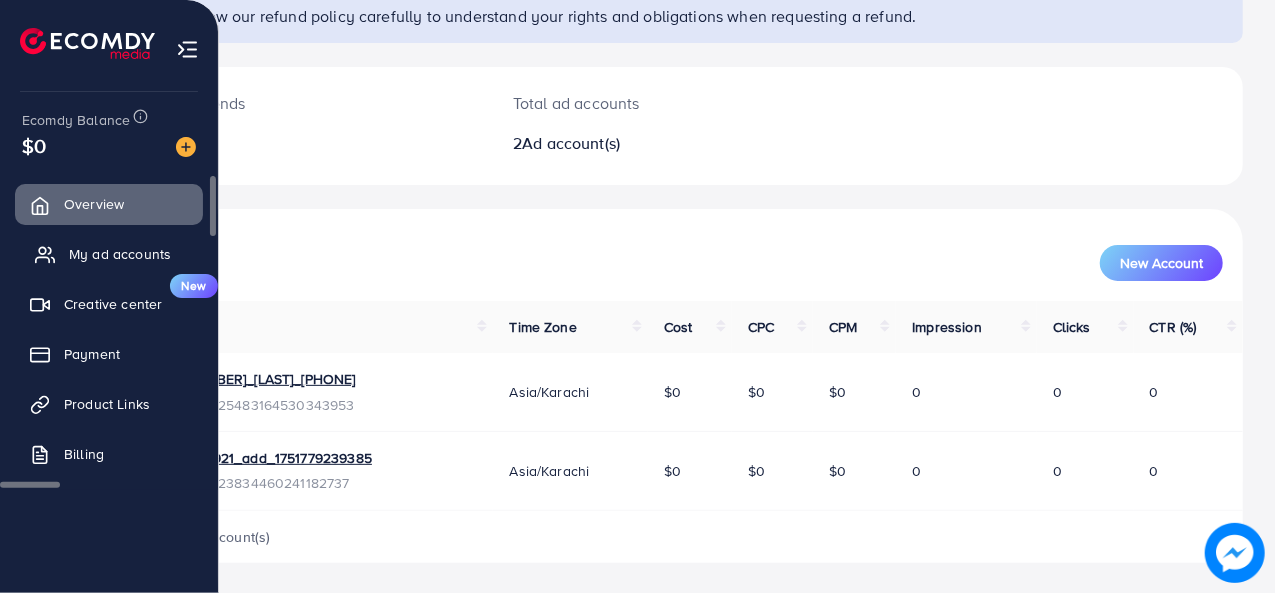 click on "My ad accounts" at bounding box center [120, 254] 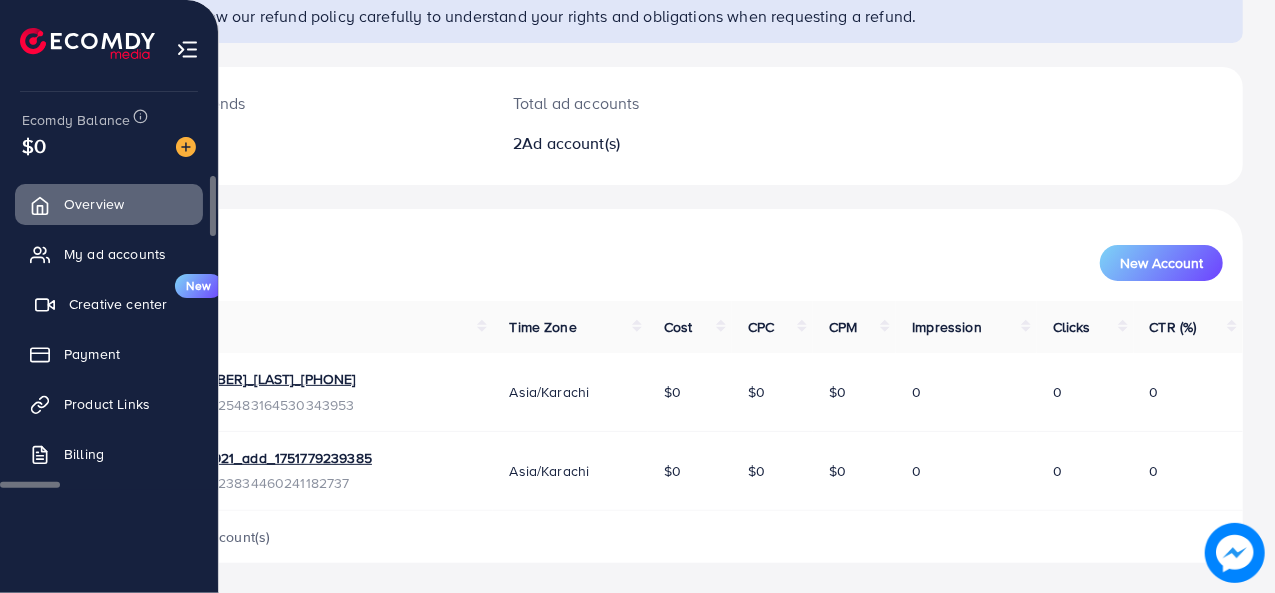 click on "Creative center" at bounding box center [118, 304] 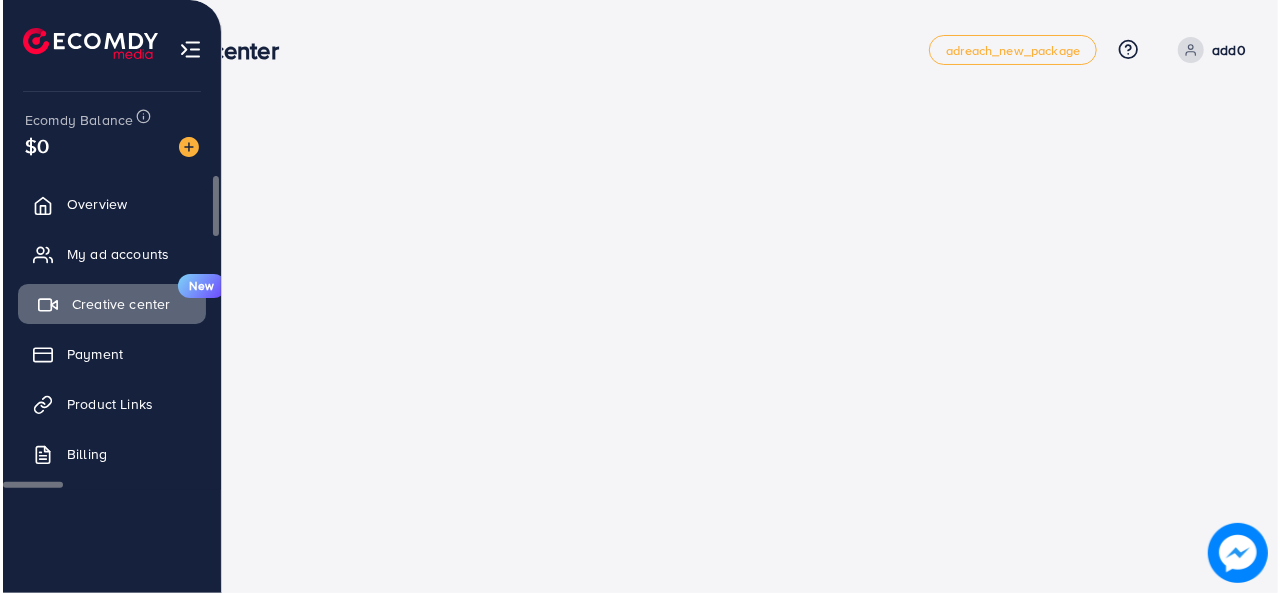 scroll, scrollTop: 0, scrollLeft: 0, axis: both 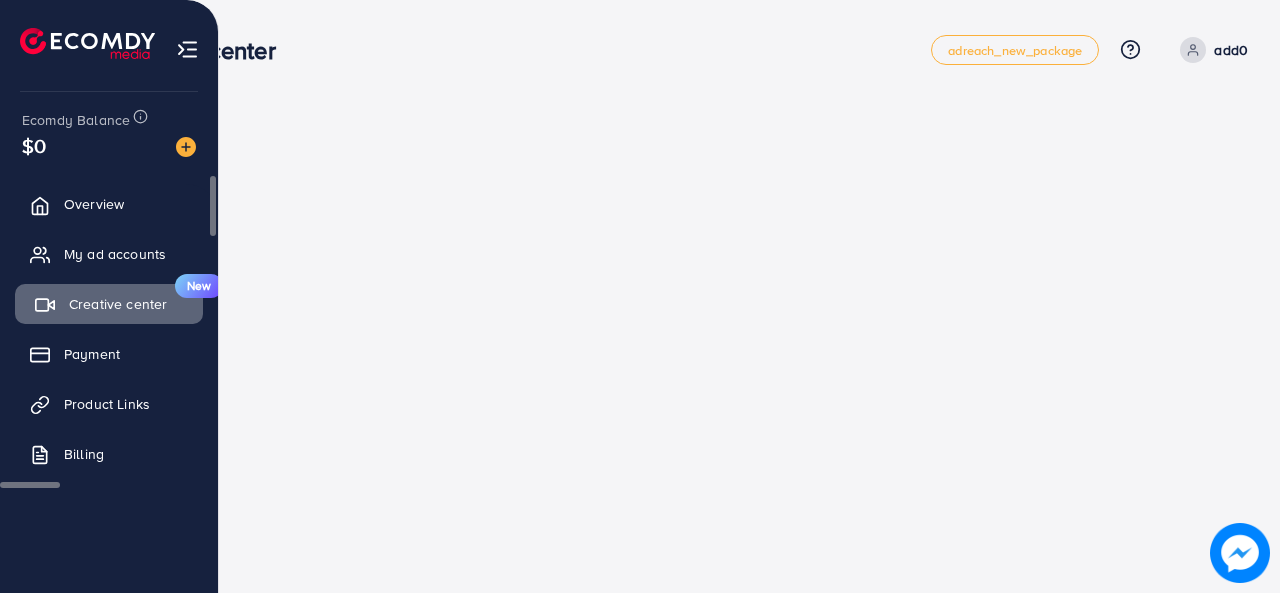 click 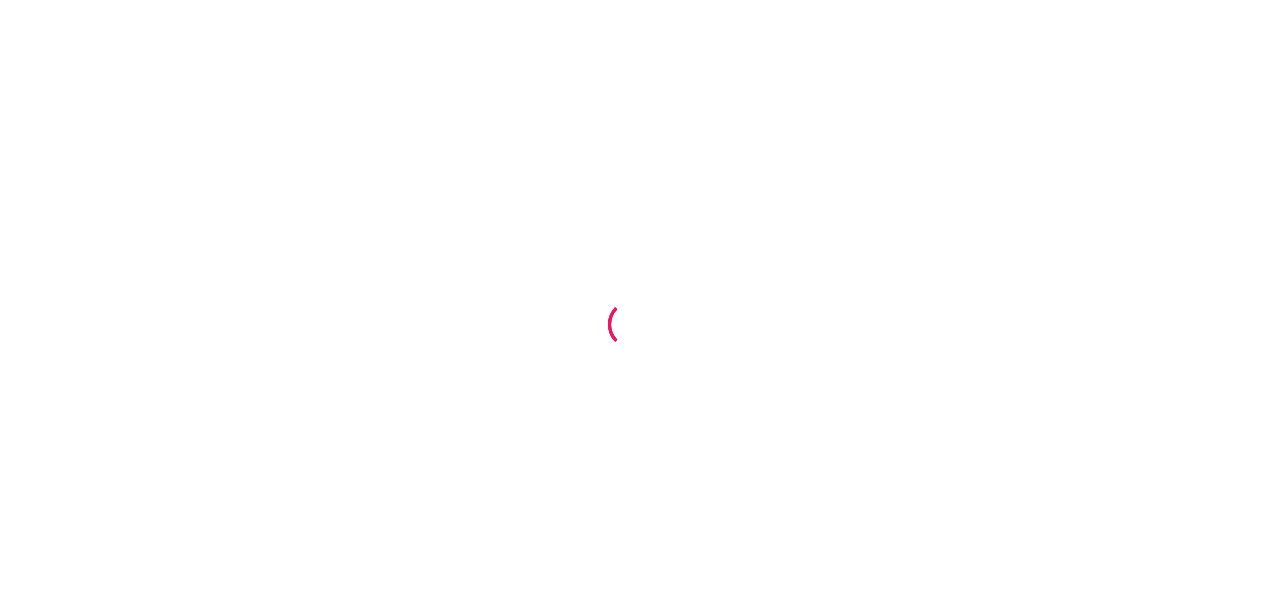 scroll, scrollTop: 0, scrollLeft: 0, axis: both 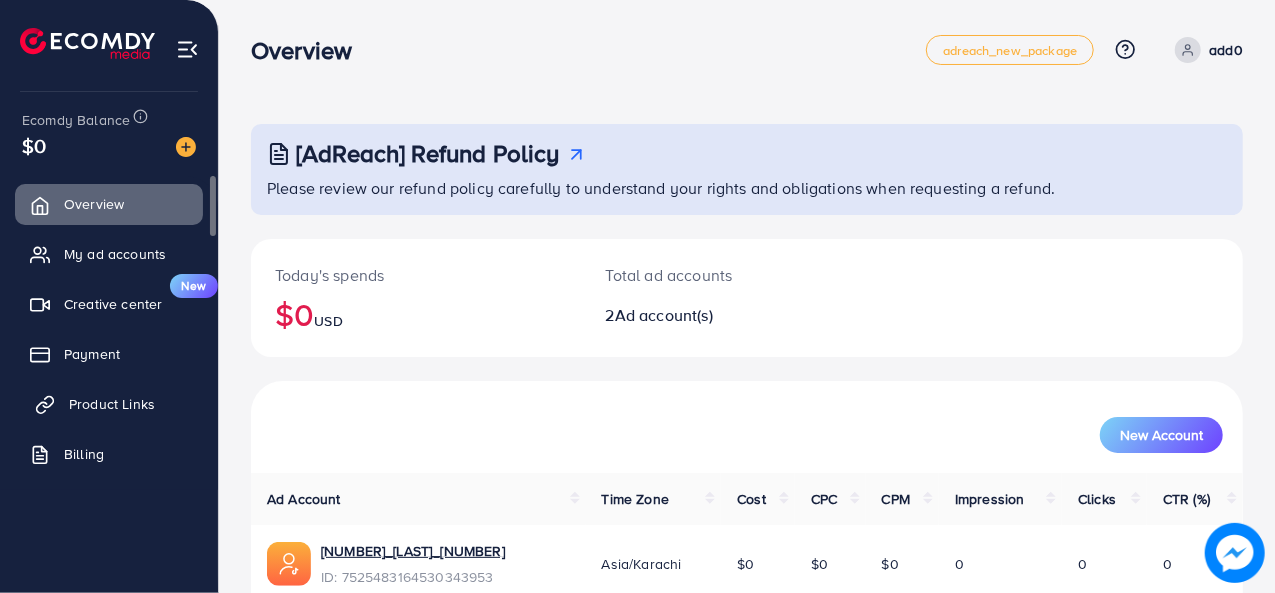 click on "Product Links" at bounding box center (112, 404) 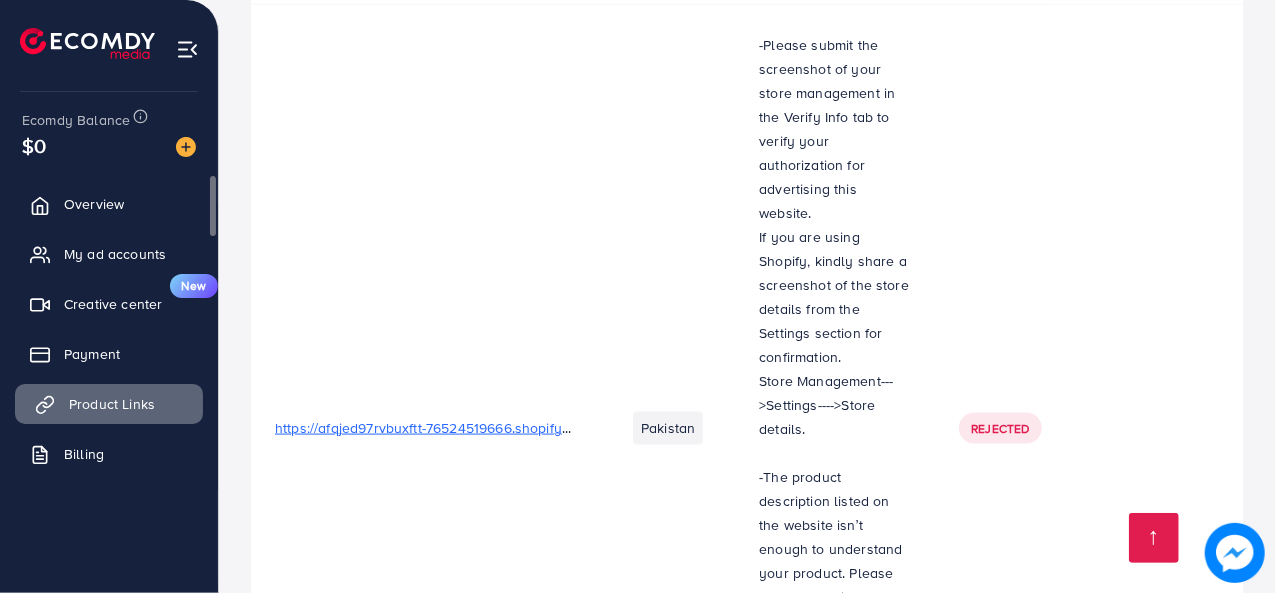 scroll, scrollTop: 1424, scrollLeft: 0, axis: vertical 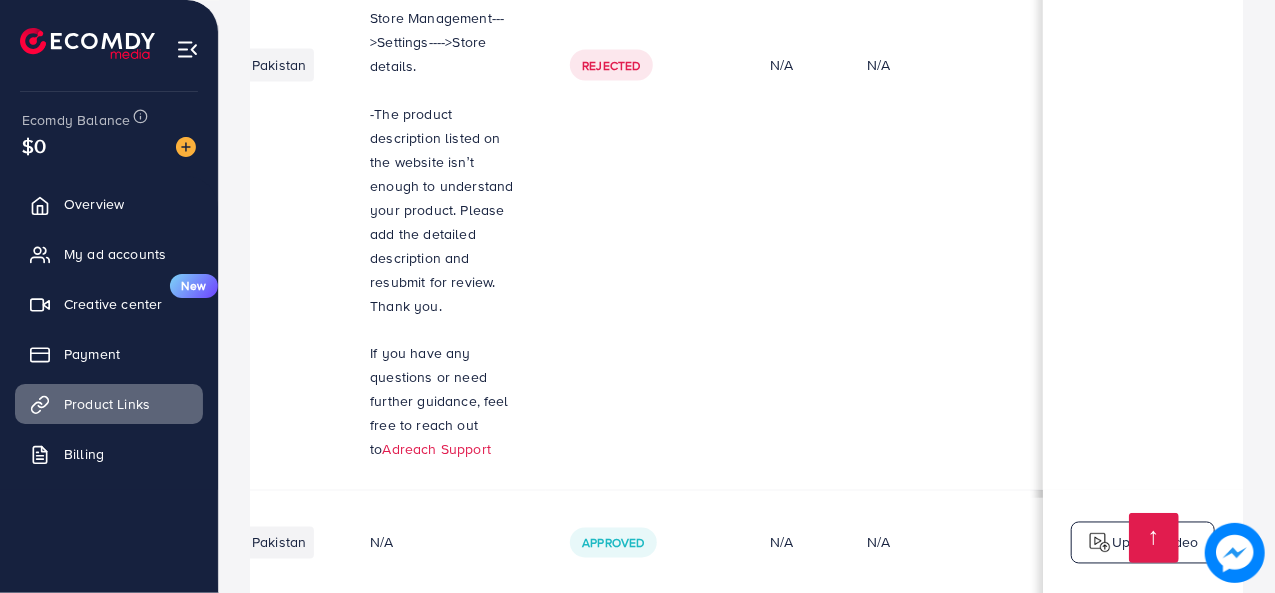 click on "Pakistan" at bounding box center (279, 542) 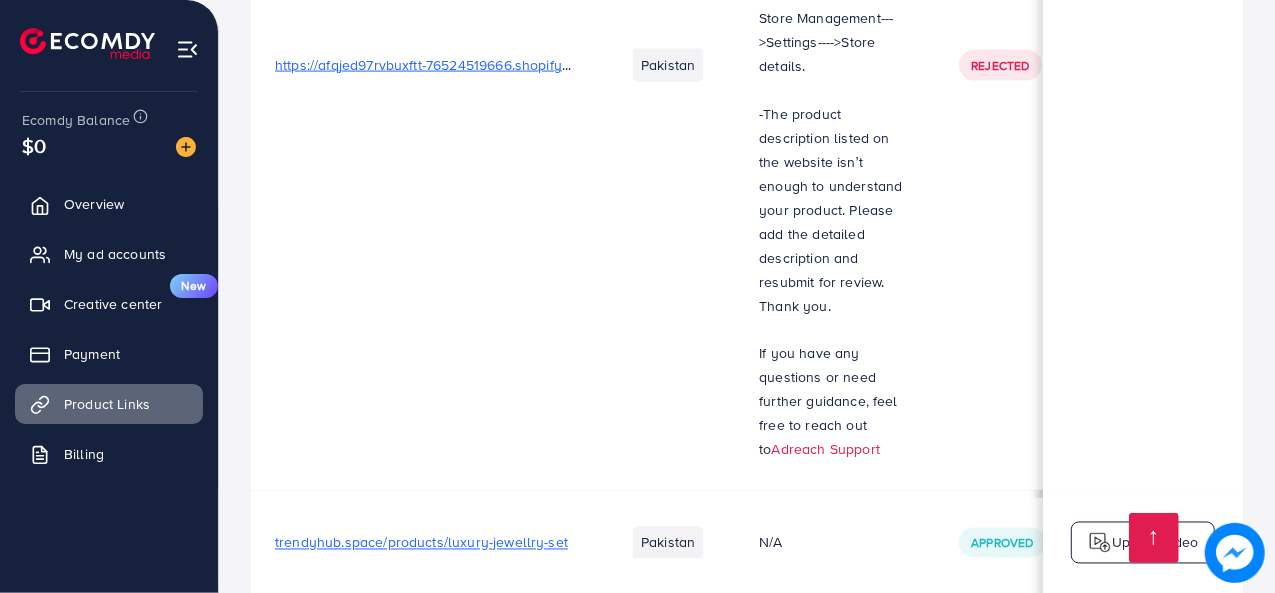 scroll, scrollTop: 0, scrollLeft: 0, axis: both 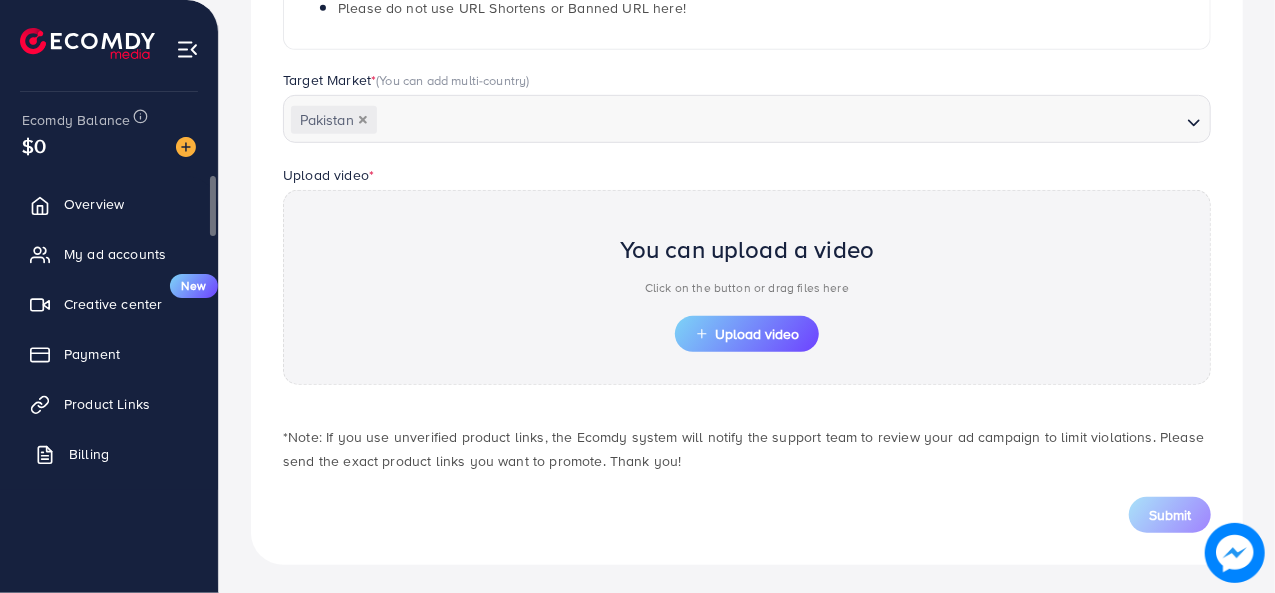 click on "Billing" at bounding box center (89, 454) 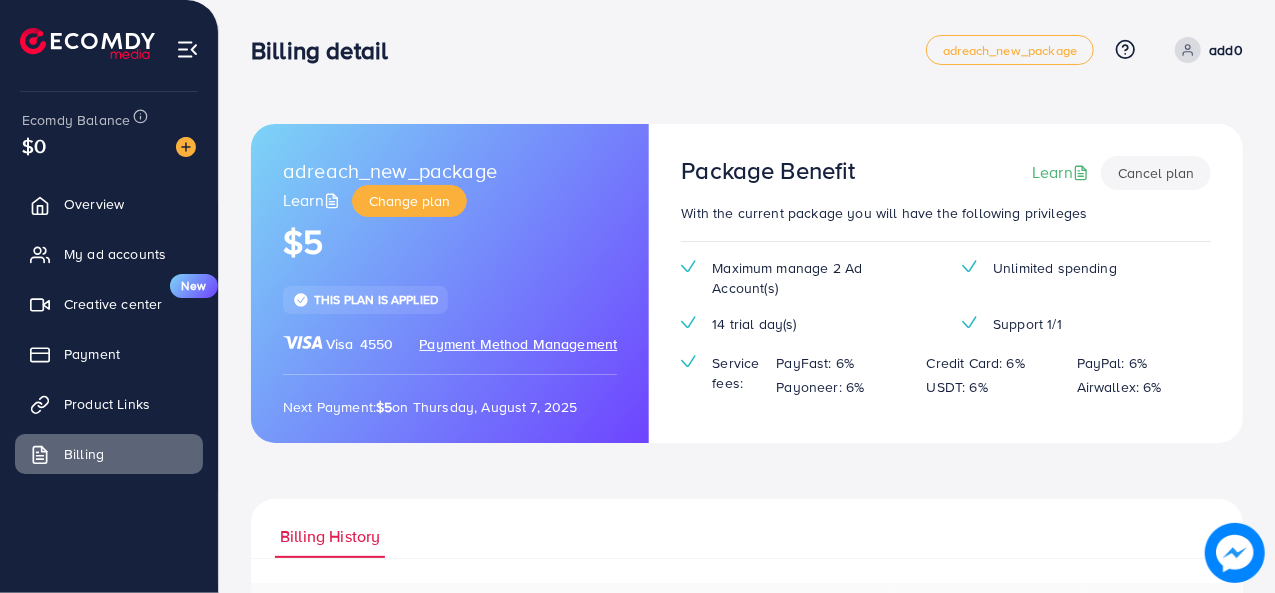 click on "Cancel plan" at bounding box center (1156, 173) 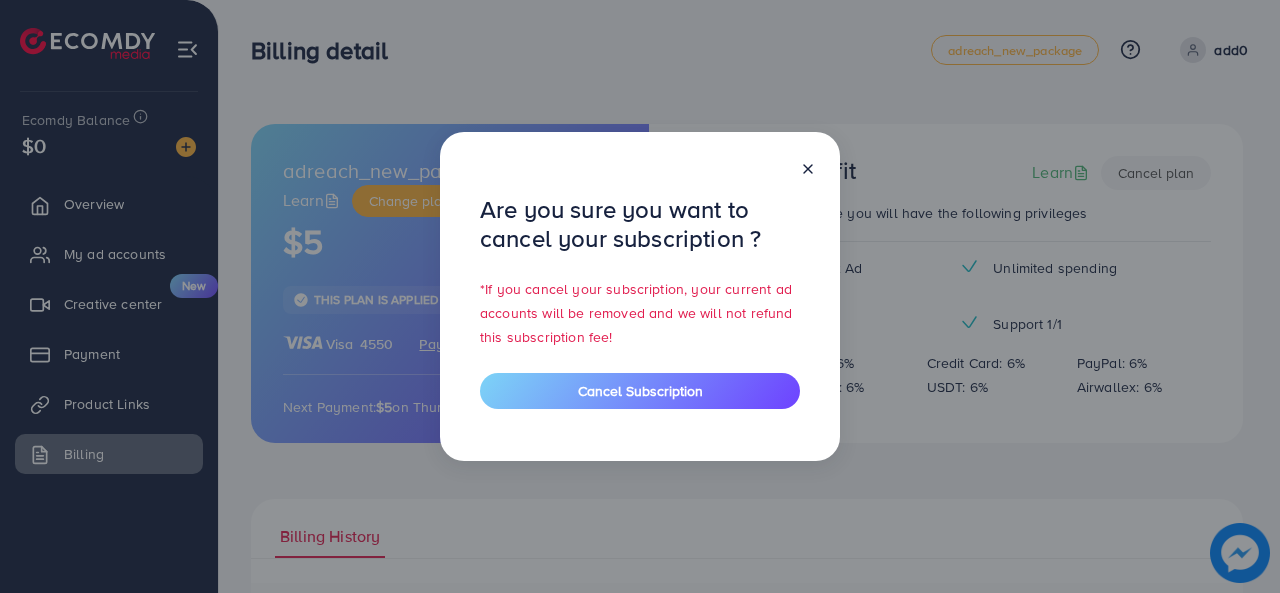 click 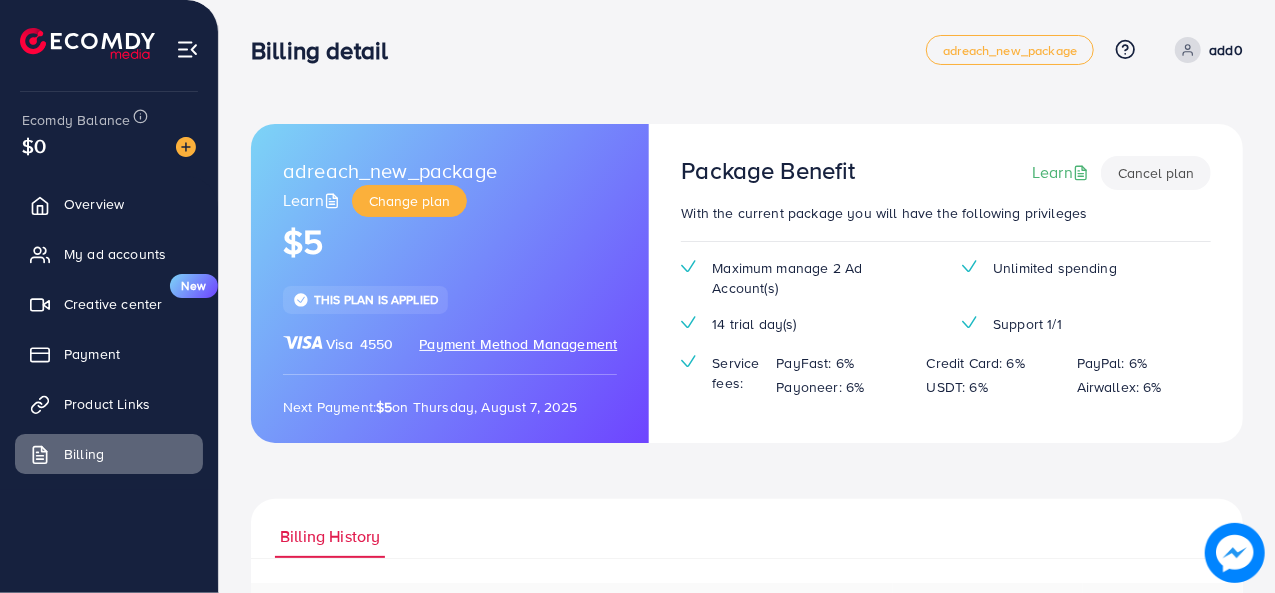 click on "Learn" at bounding box center (313, 200) 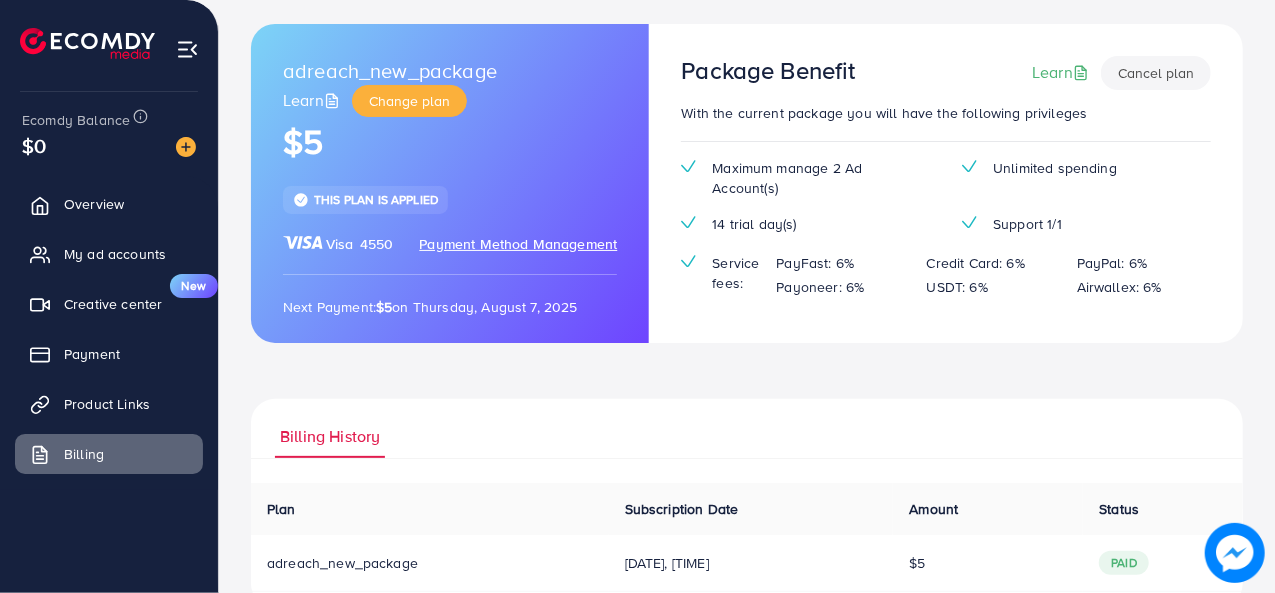 scroll, scrollTop: 0, scrollLeft: 0, axis: both 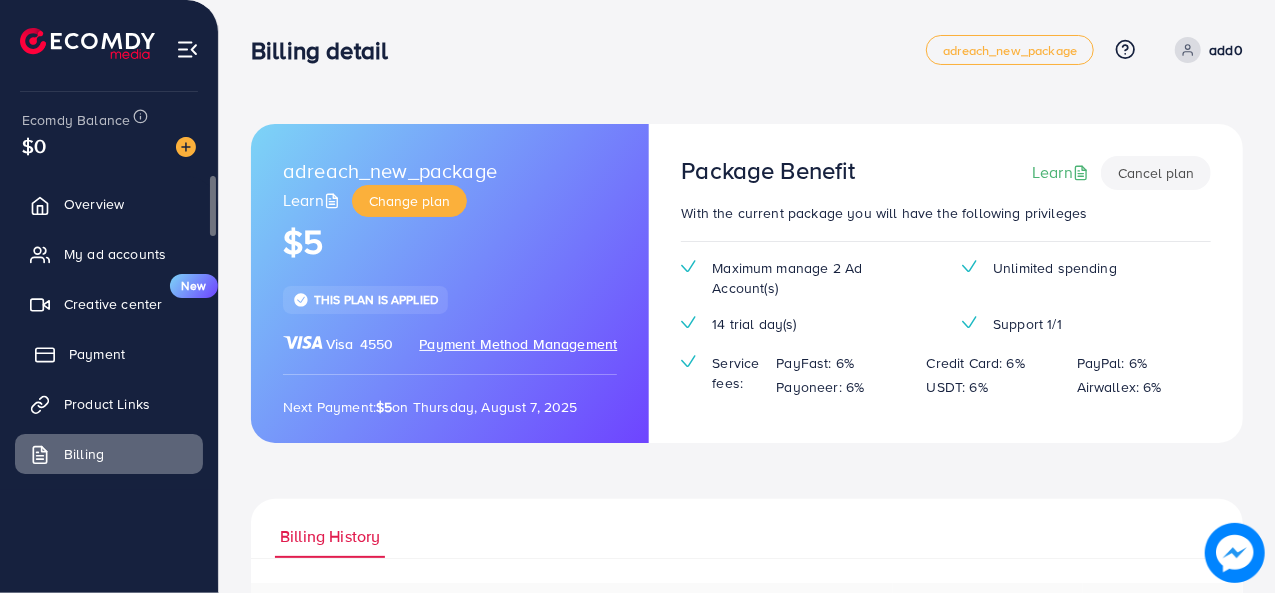 click on "Payment" at bounding box center [97, 354] 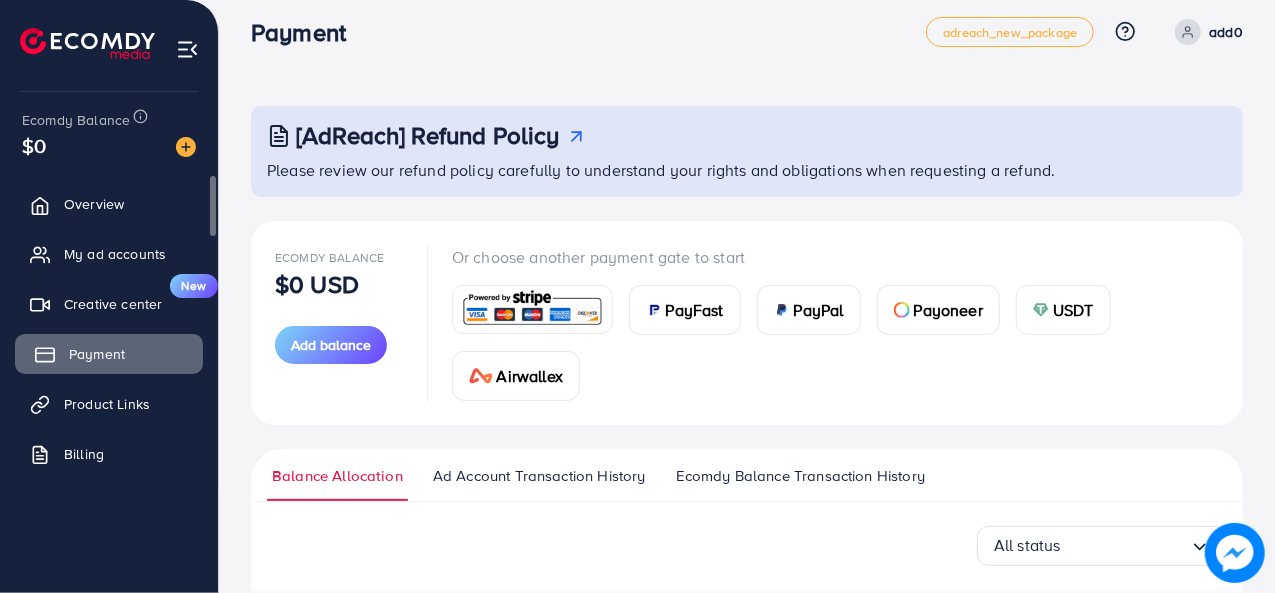 scroll, scrollTop: 0, scrollLeft: 0, axis: both 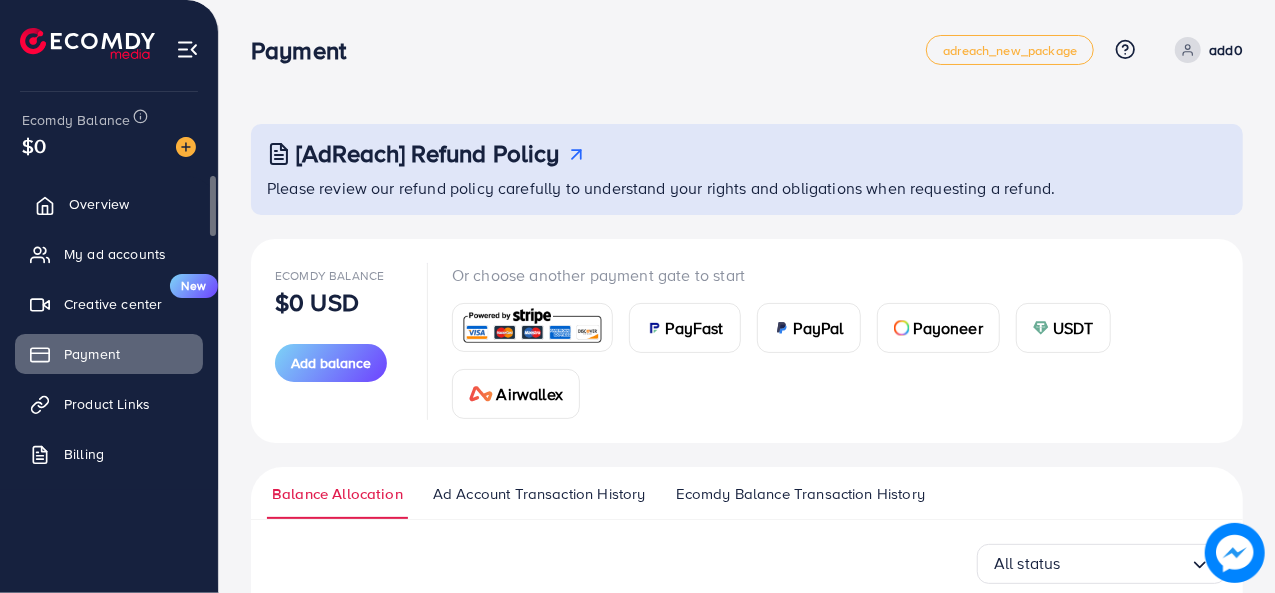 click on "Overview" at bounding box center (109, 204) 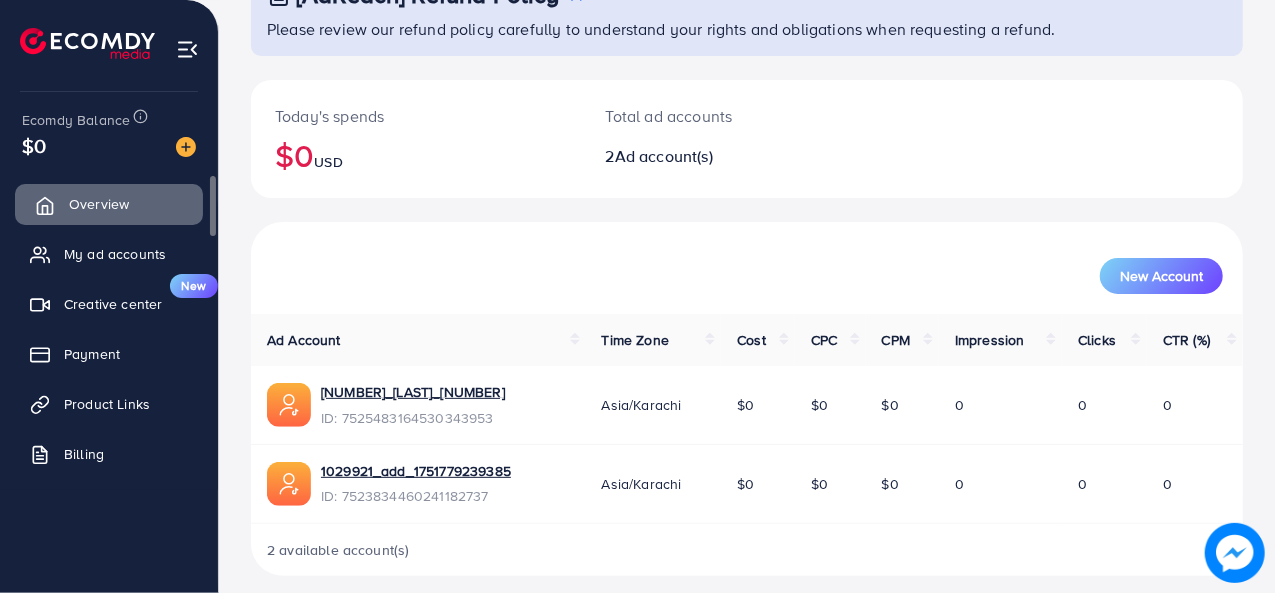 scroll, scrollTop: 172, scrollLeft: 0, axis: vertical 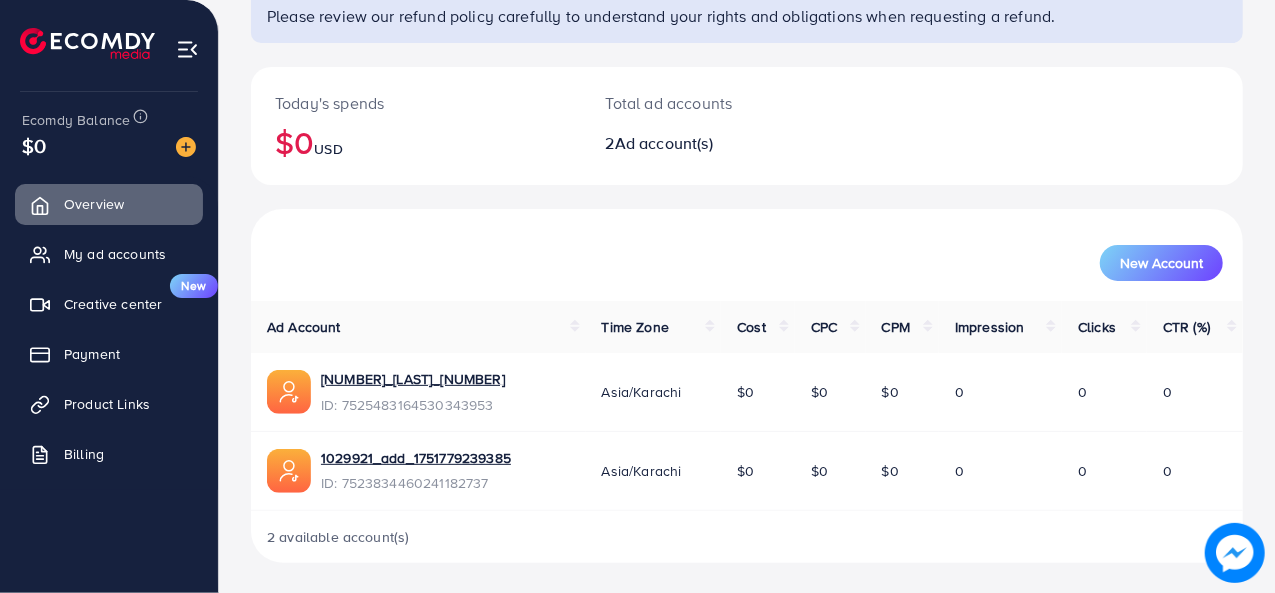click at bounding box center (186, 147) 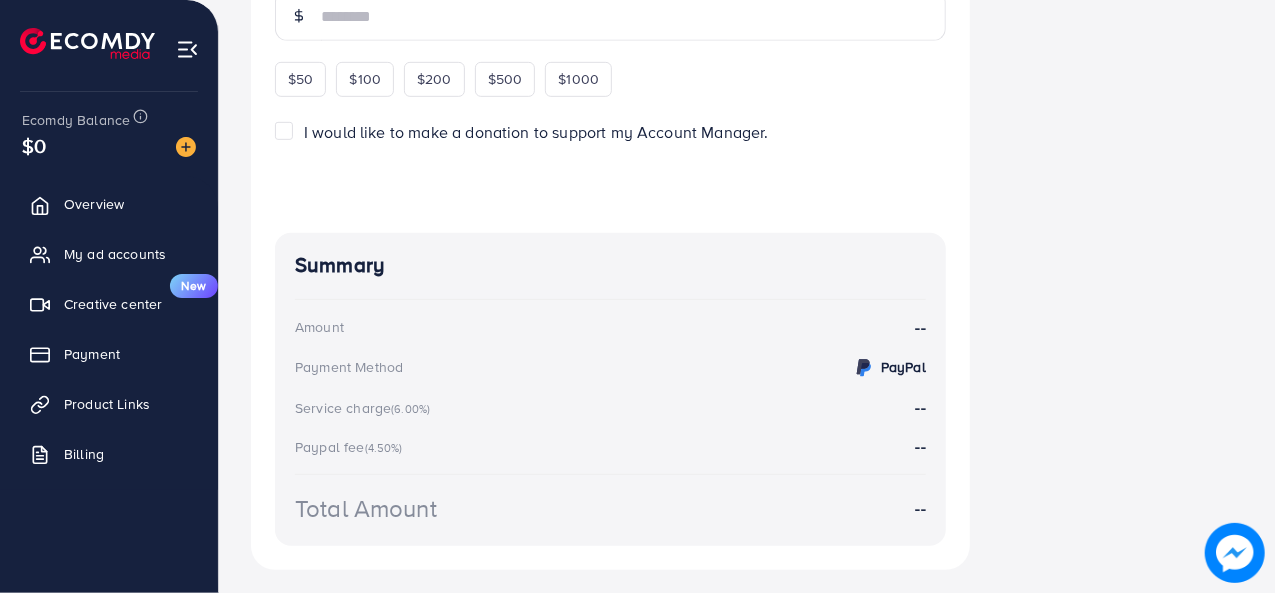 scroll, scrollTop: 0, scrollLeft: 0, axis: both 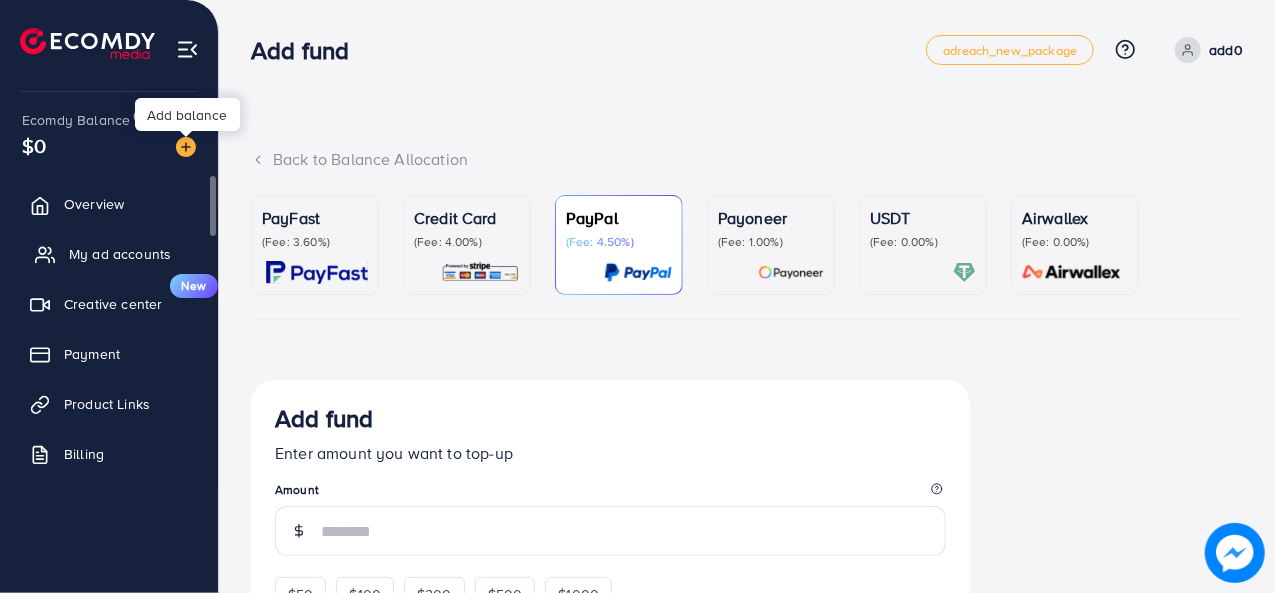click on "My ad accounts" at bounding box center [120, 254] 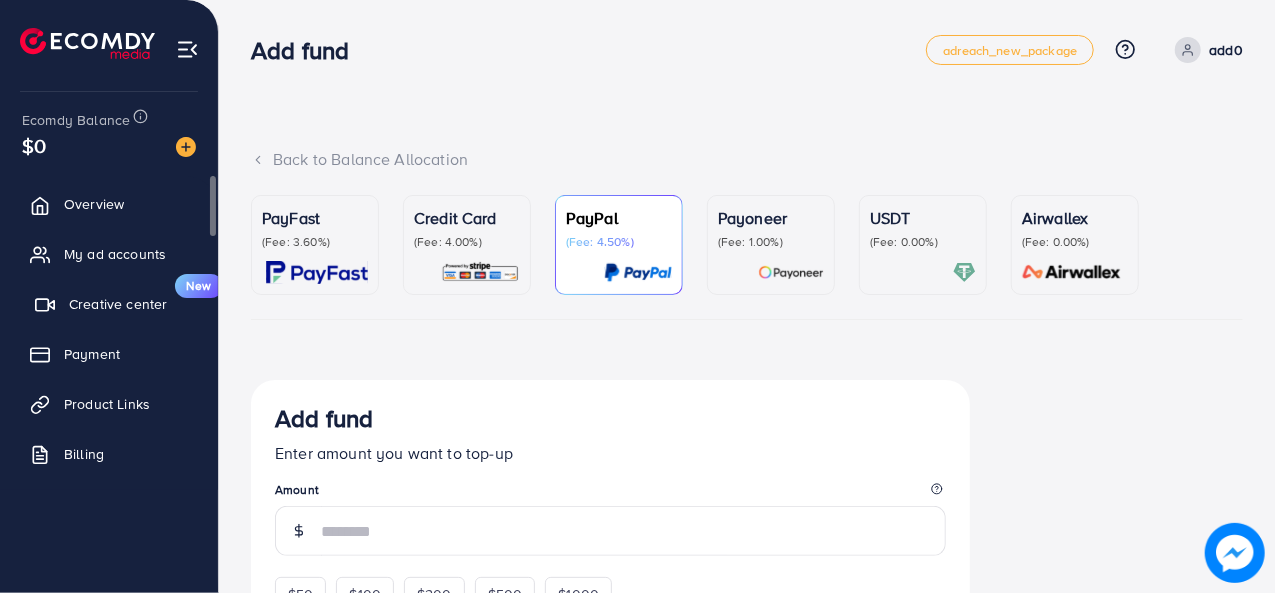 click on "Creative center" at bounding box center (118, 304) 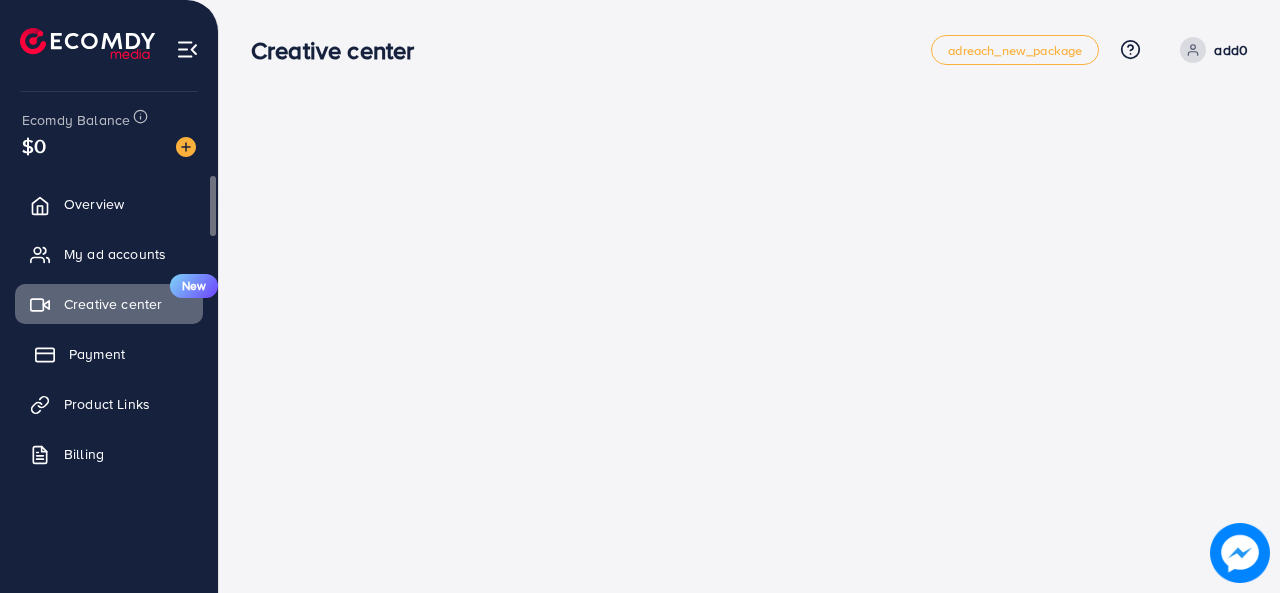 click on "Payment" at bounding box center [109, 354] 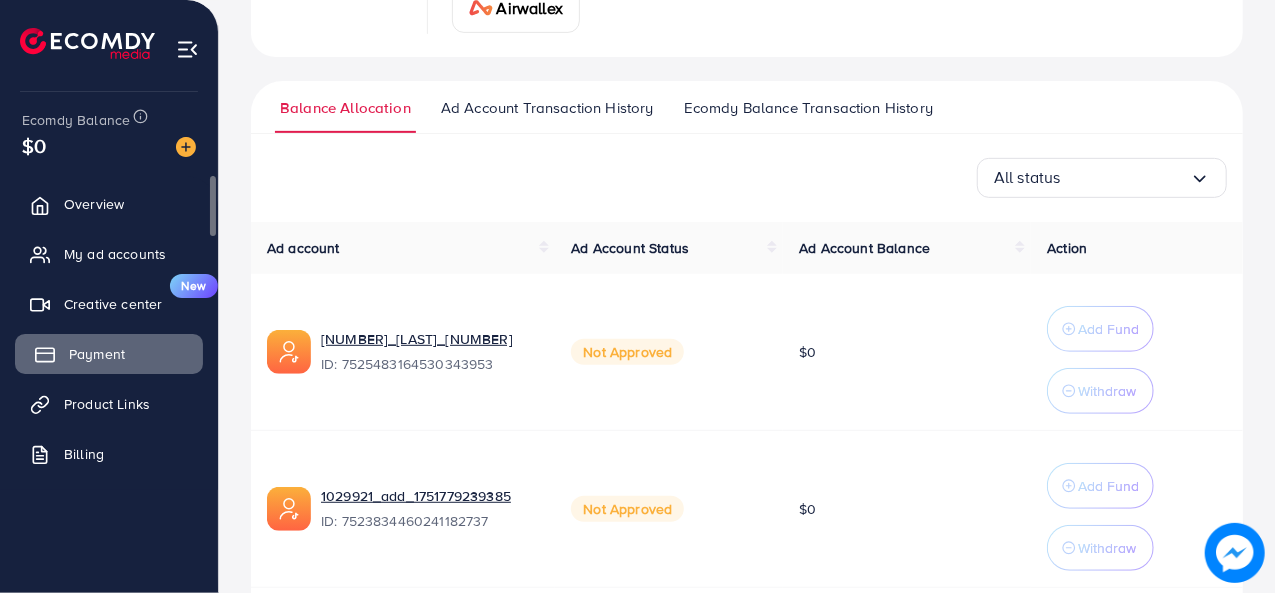 scroll, scrollTop: 0, scrollLeft: 0, axis: both 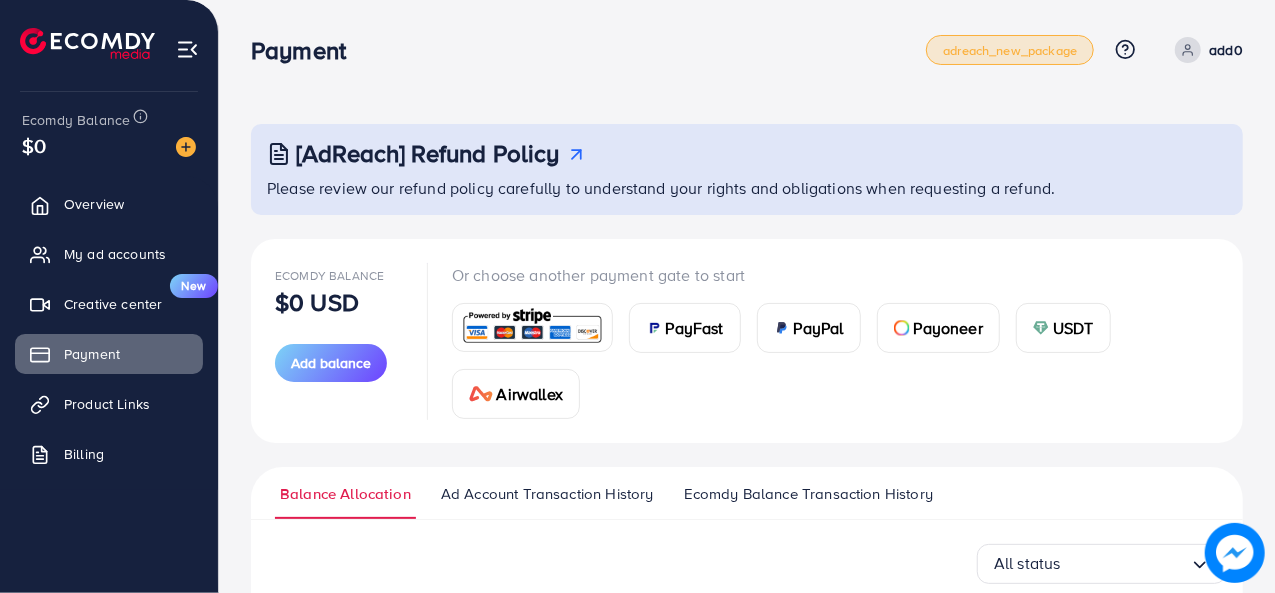 click on "adreach_new_package" at bounding box center (1010, 50) 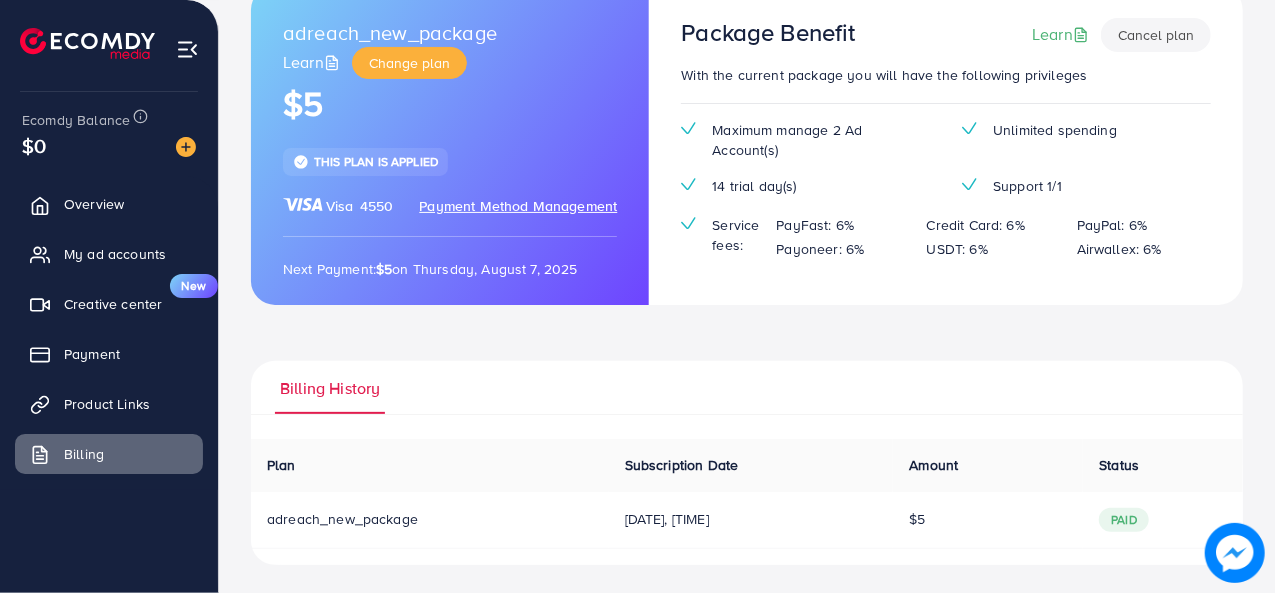 scroll, scrollTop: 139, scrollLeft: 0, axis: vertical 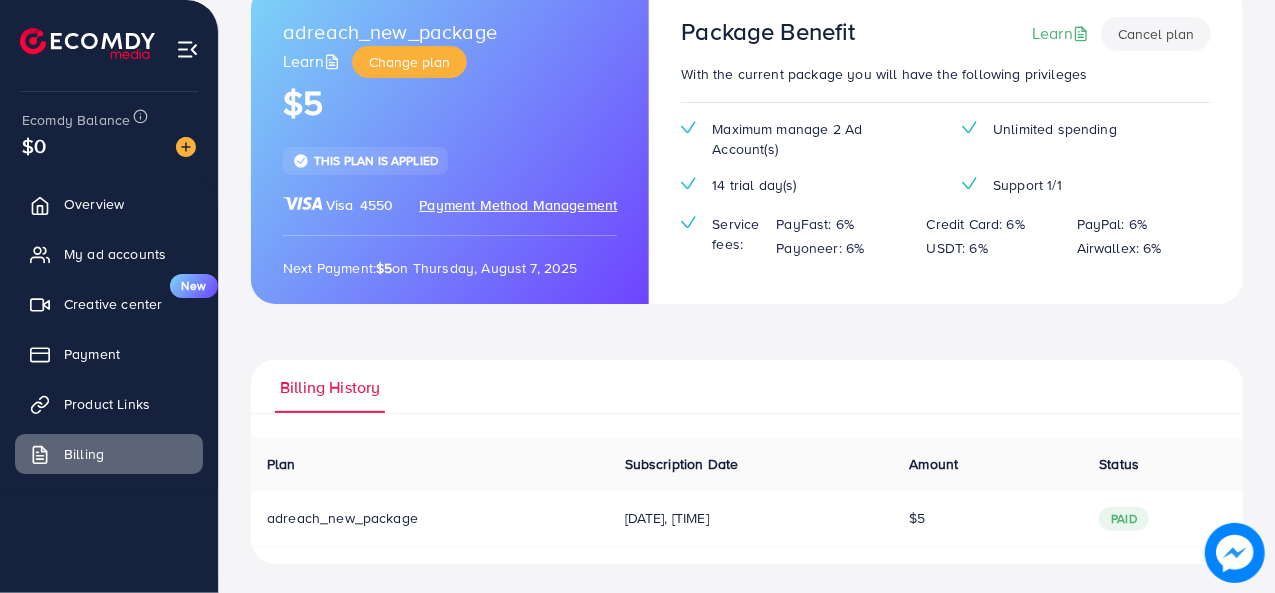click on "paid" at bounding box center (1124, 519) 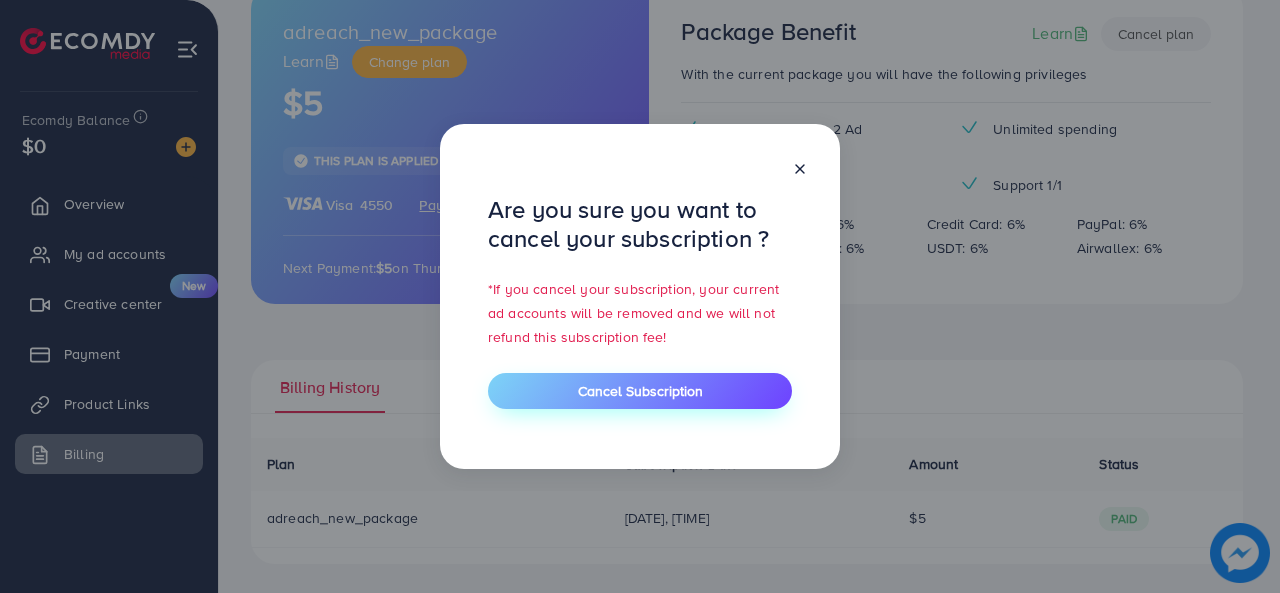 click on "Cancel Subscription" at bounding box center (640, 391) 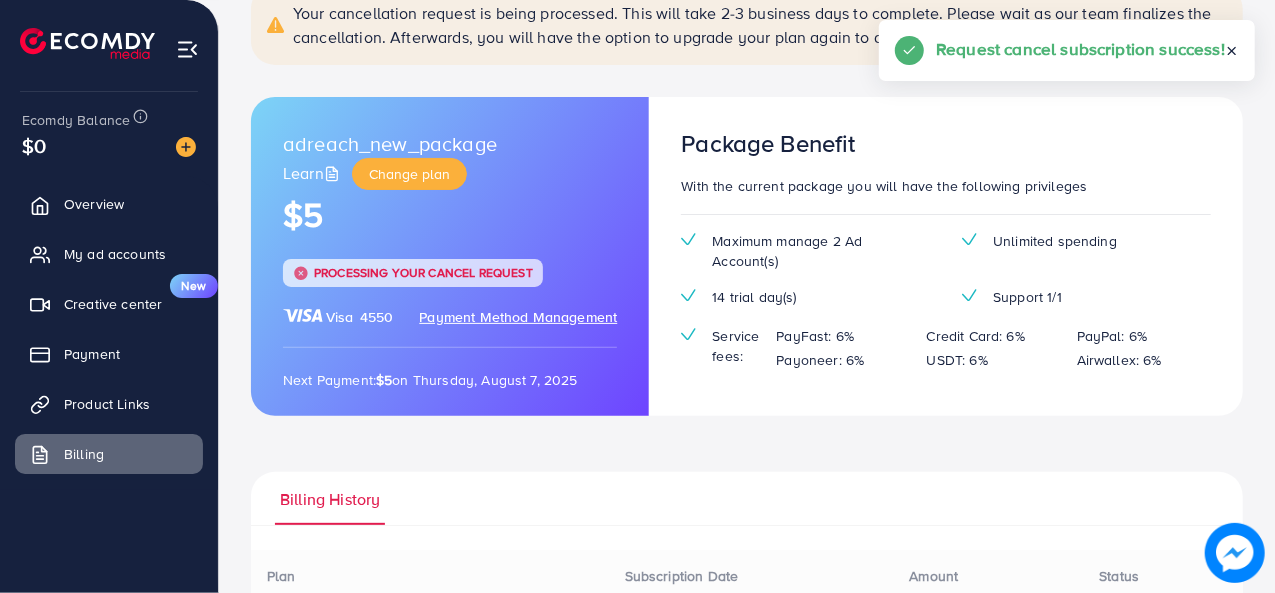 scroll, scrollTop: 251, scrollLeft: 0, axis: vertical 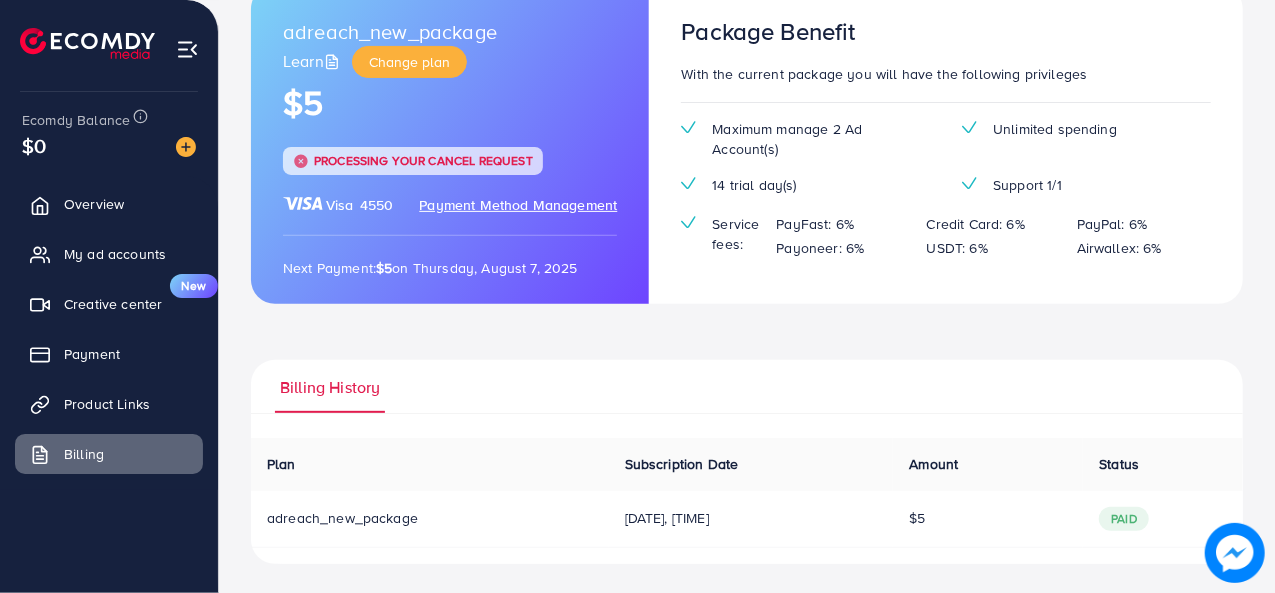 click on "Payment Method Management" at bounding box center (518, 205) 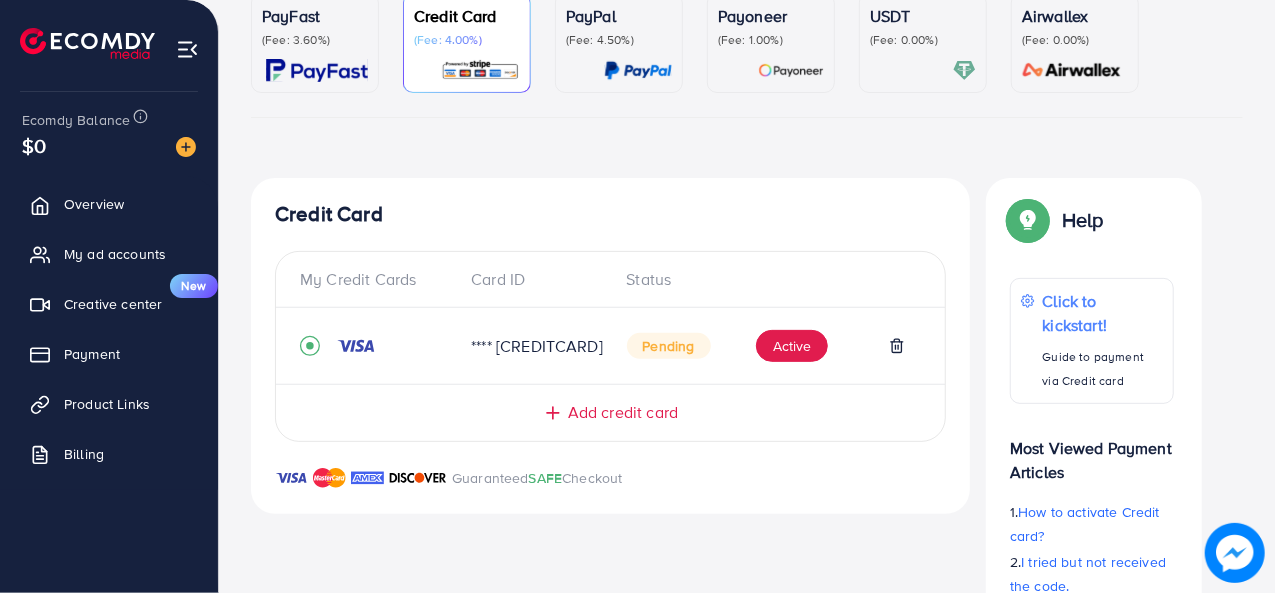 scroll, scrollTop: 0, scrollLeft: 0, axis: both 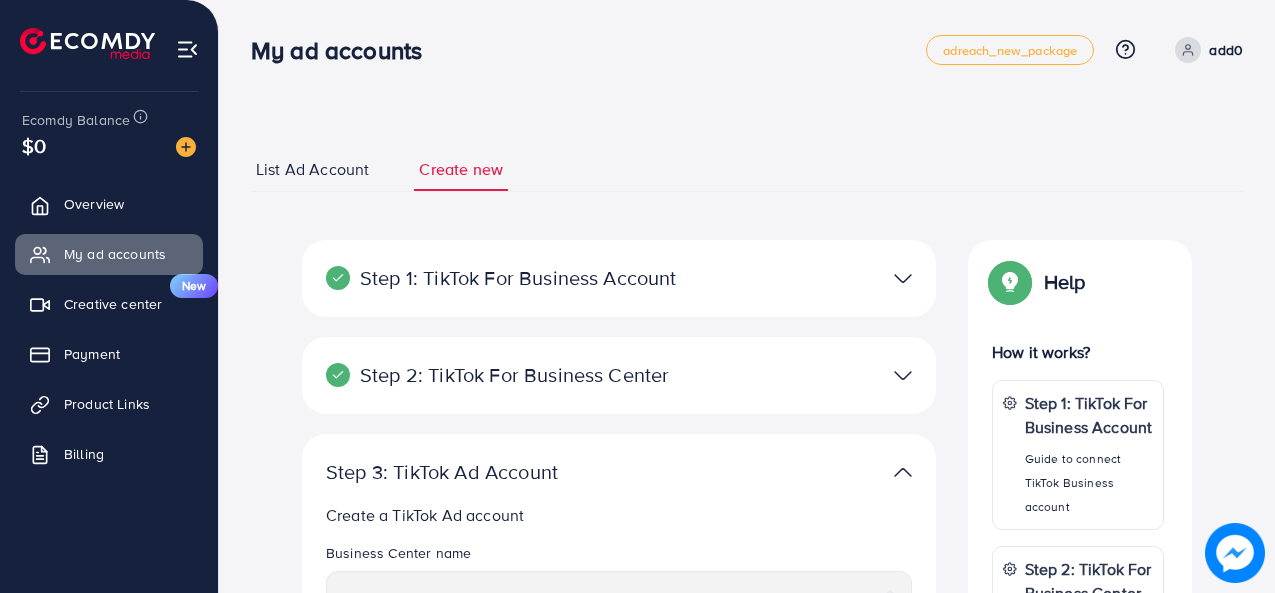 select 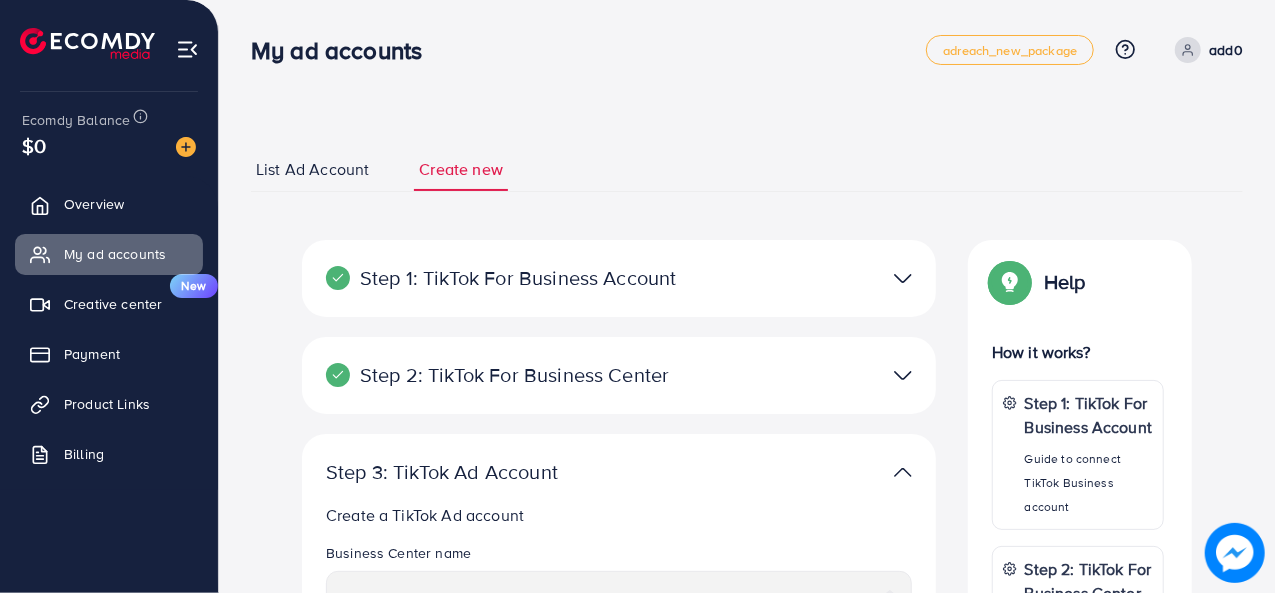 click on "List Ad Account" at bounding box center [312, 169] 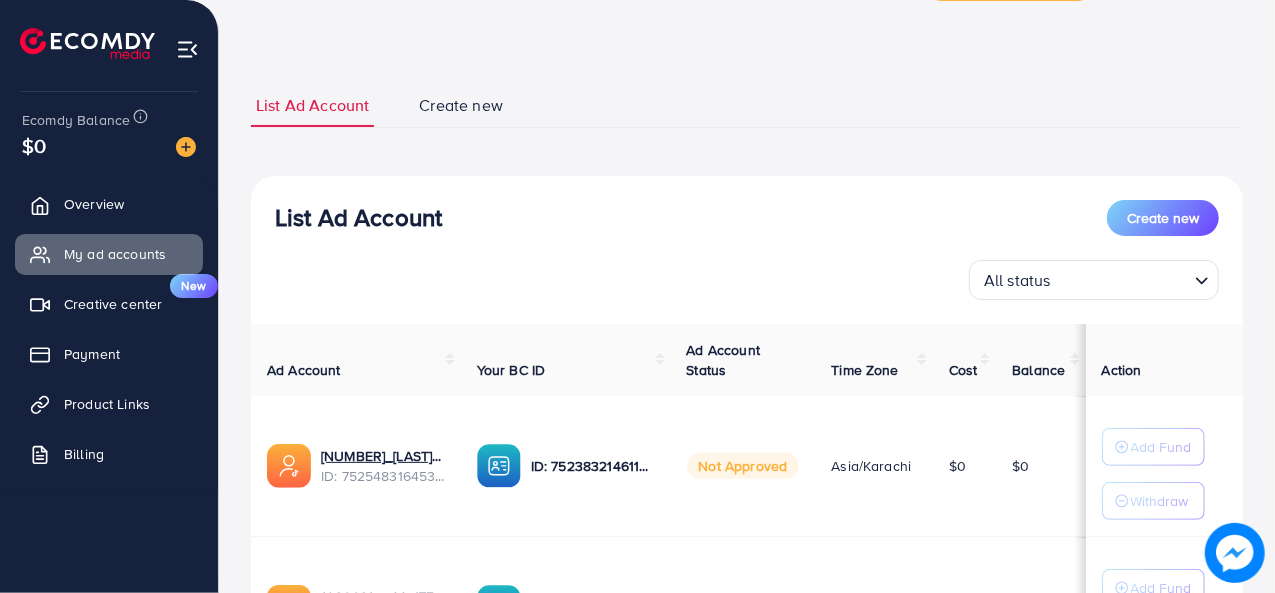 scroll, scrollTop: 289, scrollLeft: 0, axis: vertical 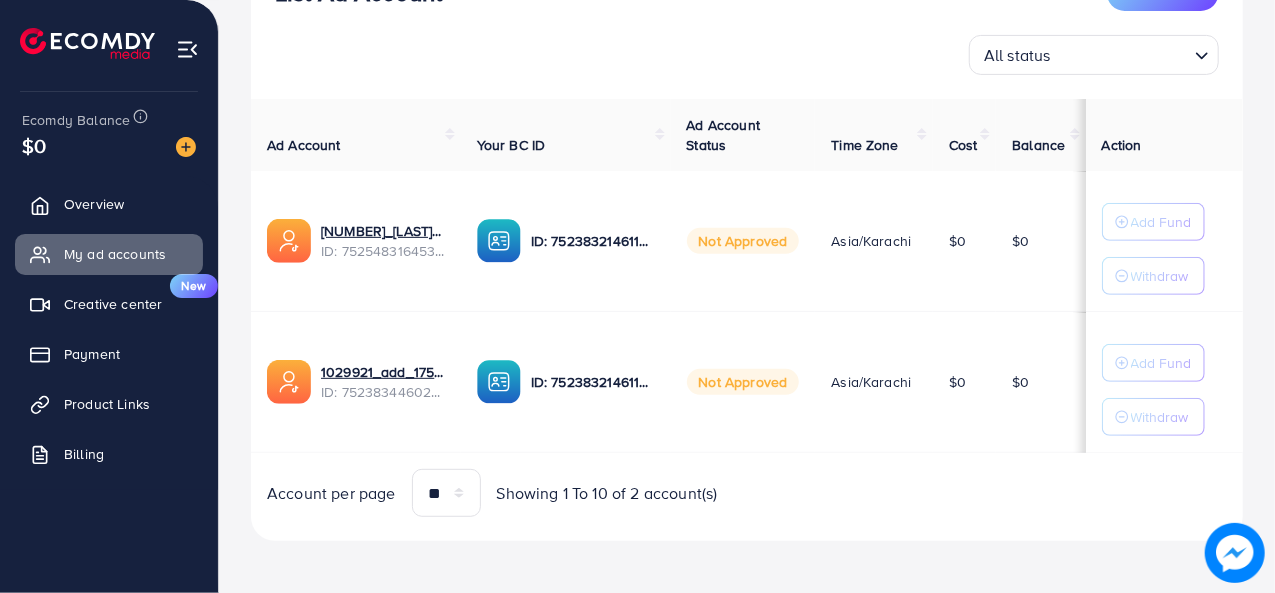 click on "Withdraw" at bounding box center (1160, 276) 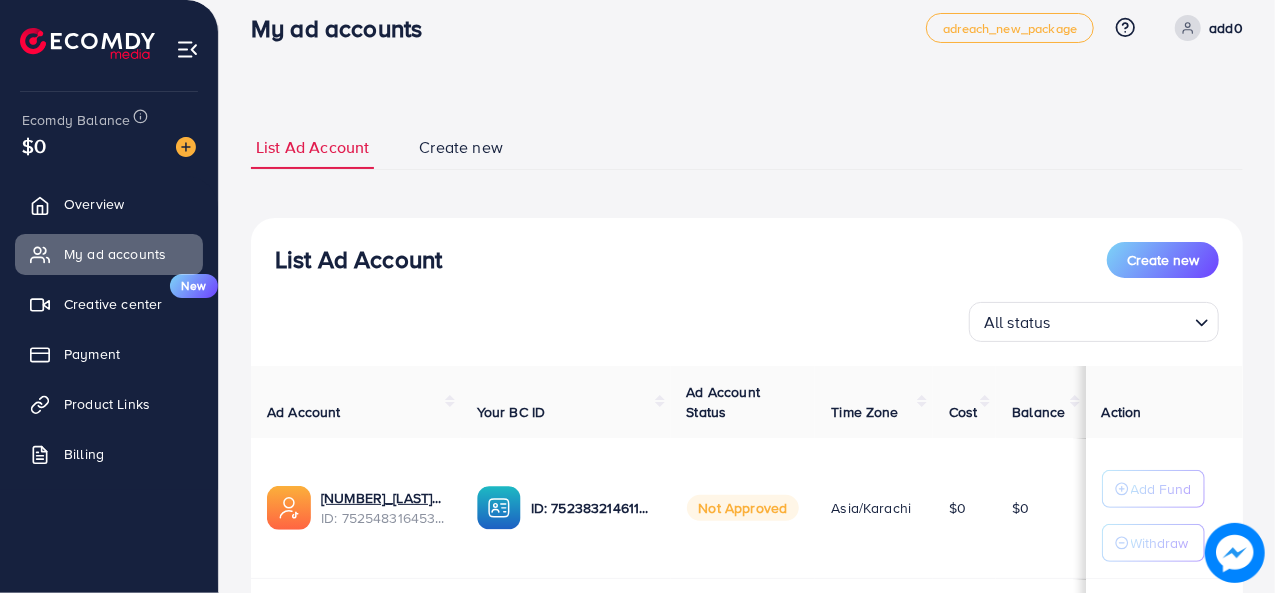 scroll, scrollTop: 0, scrollLeft: 0, axis: both 